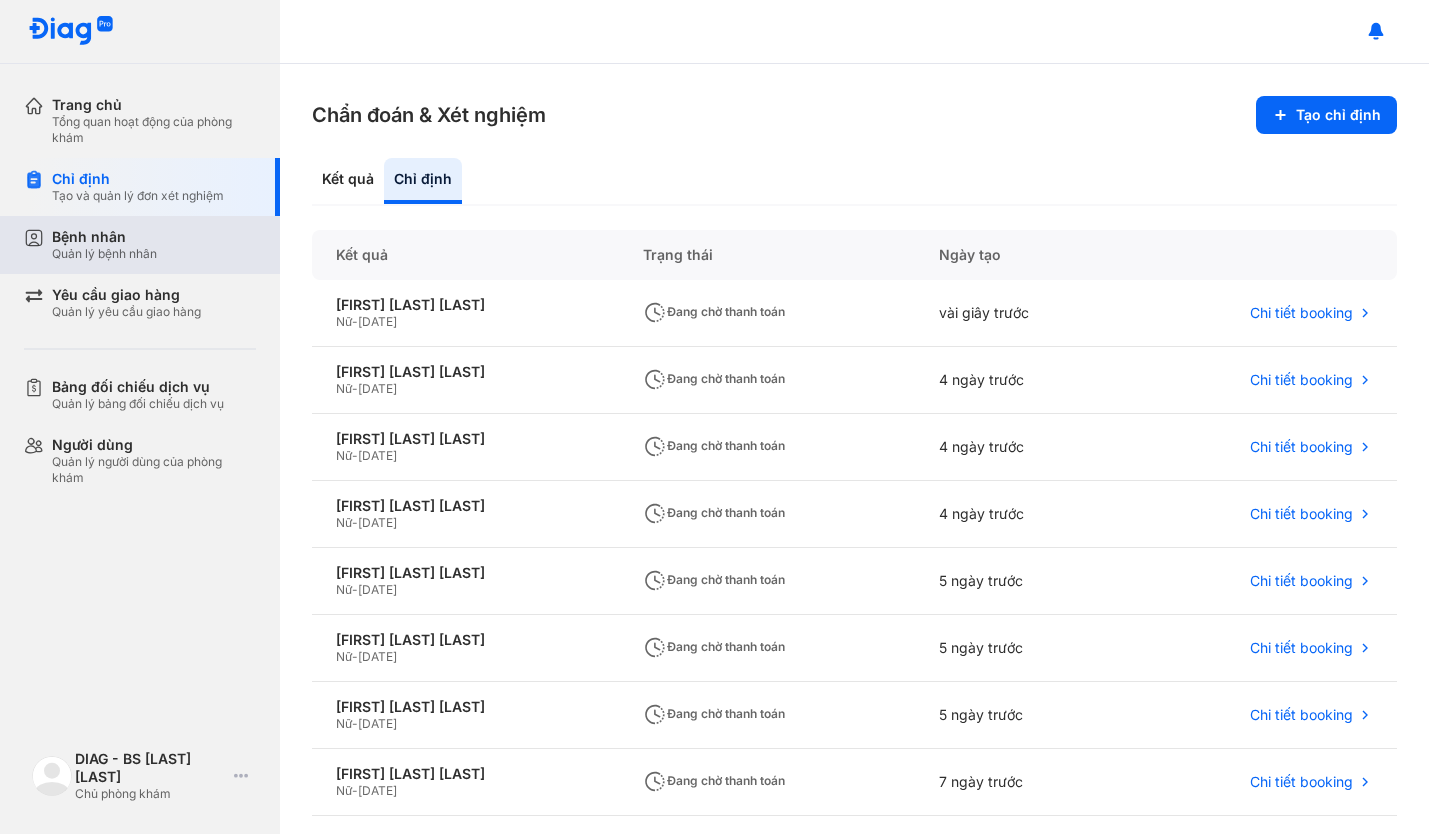 scroll, scrollTop: 0, scrollLeft: 0, axis: both 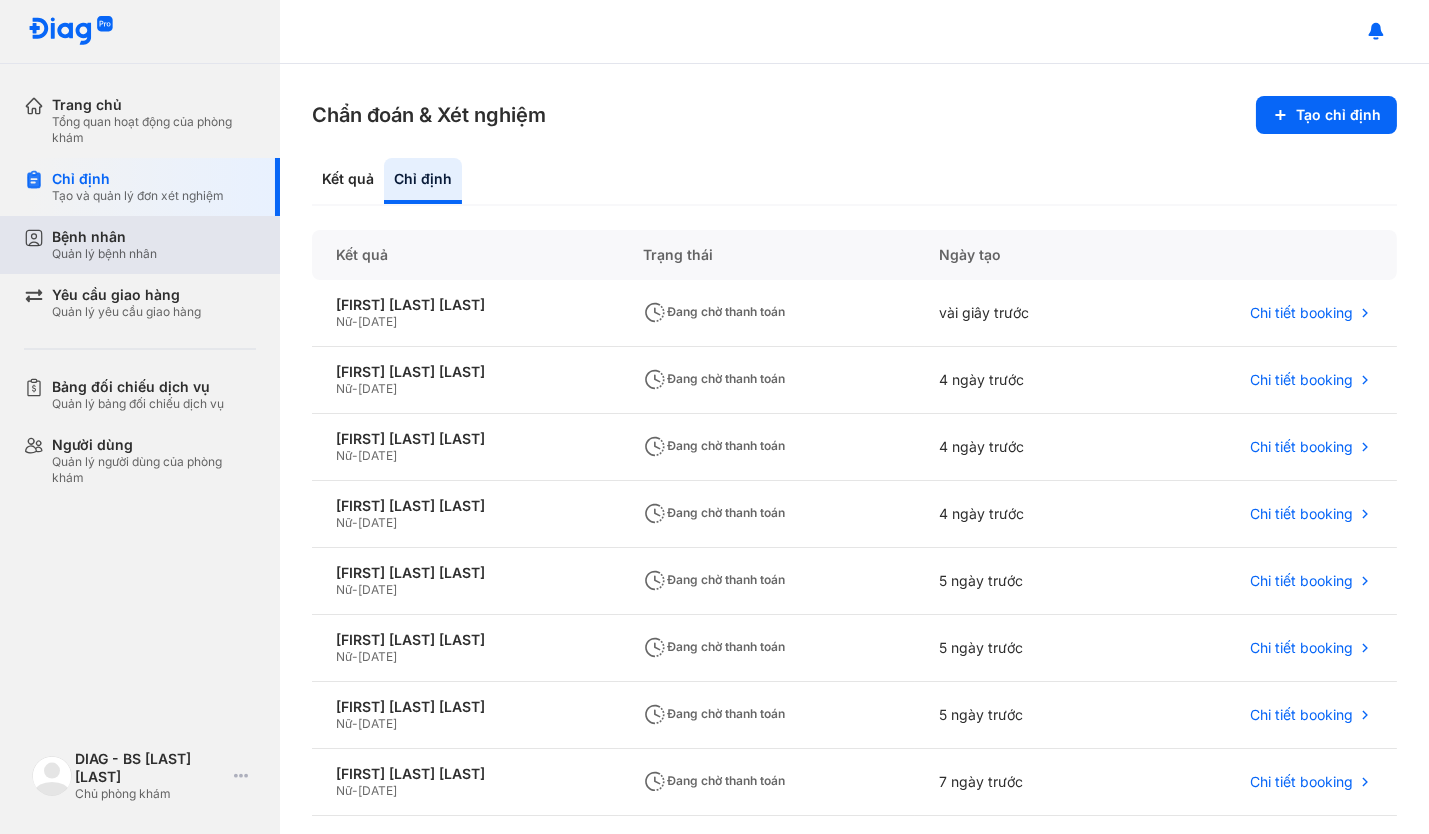 click on "Bệnh nhân" at bounding box center (104, 237) 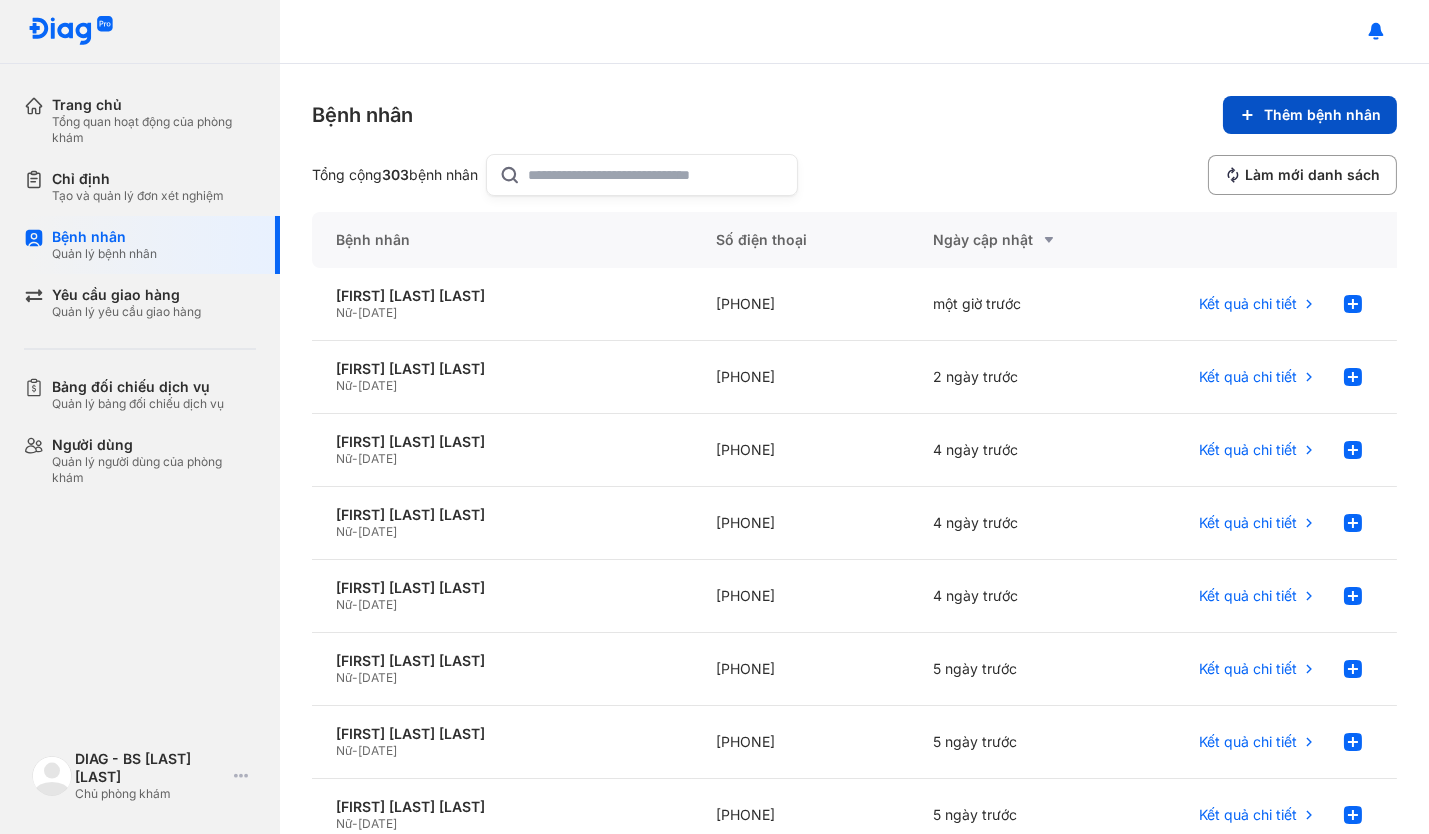 click on "Thêm bệnh nhân" 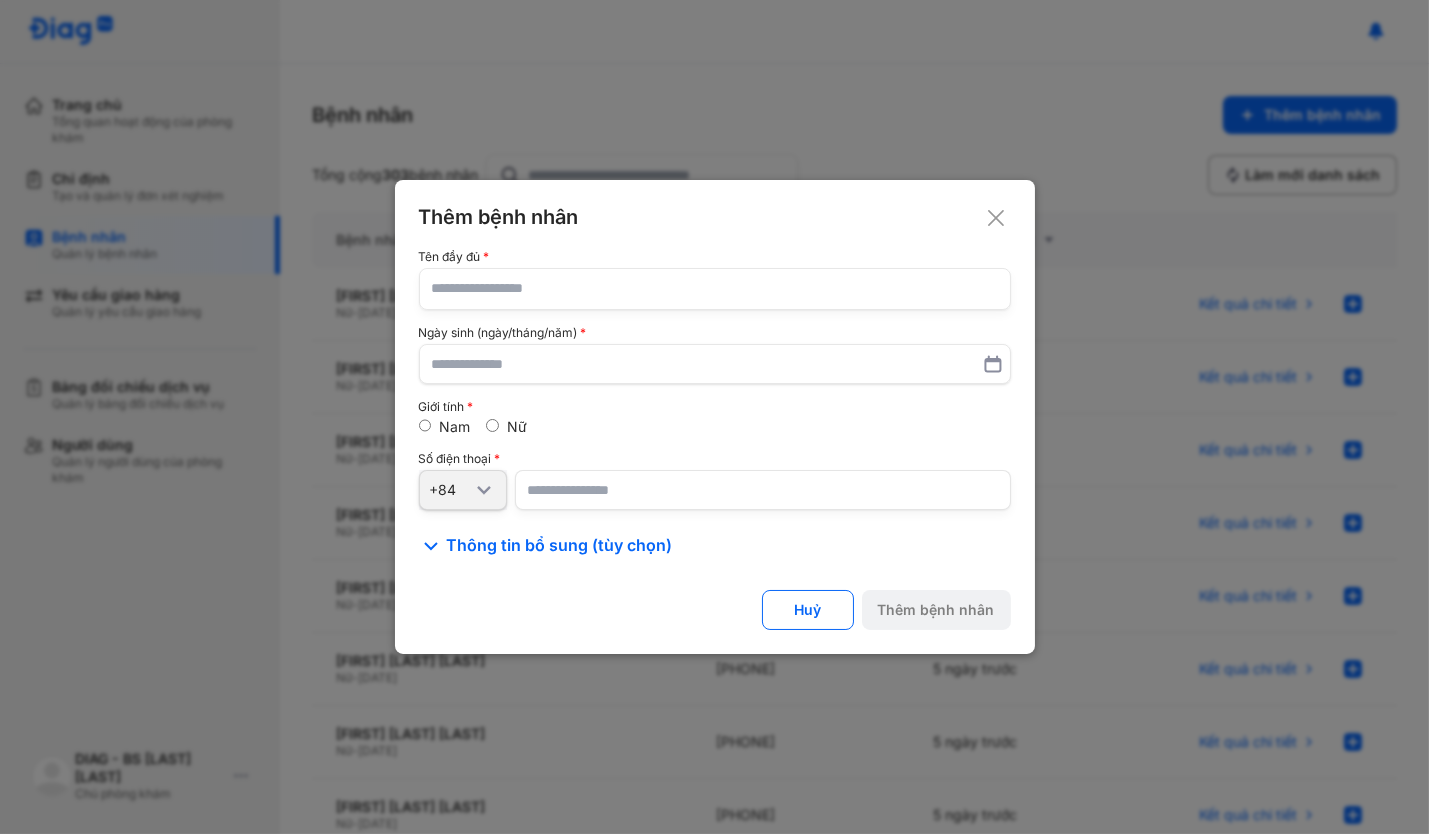 click 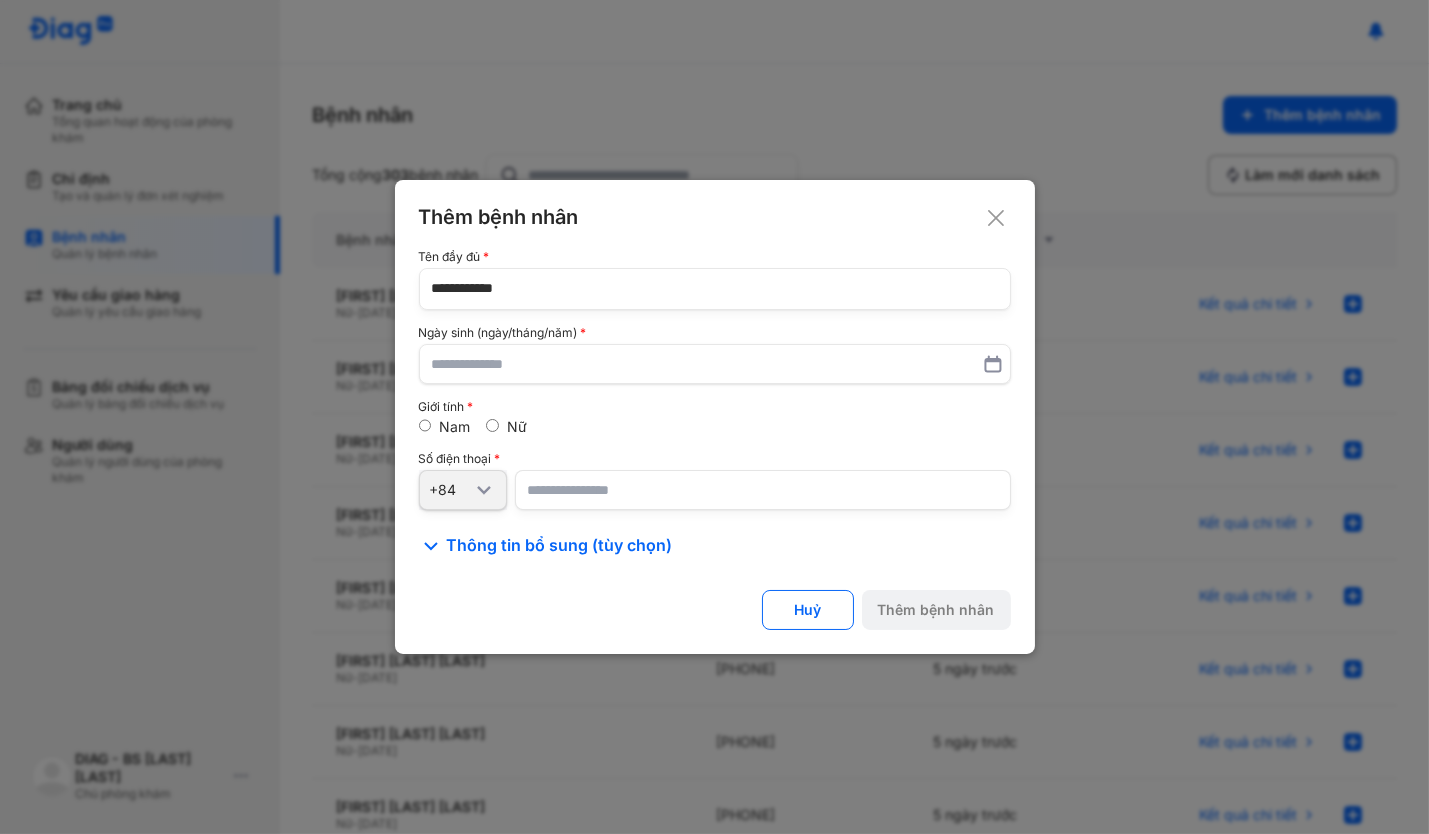 type on "**********" 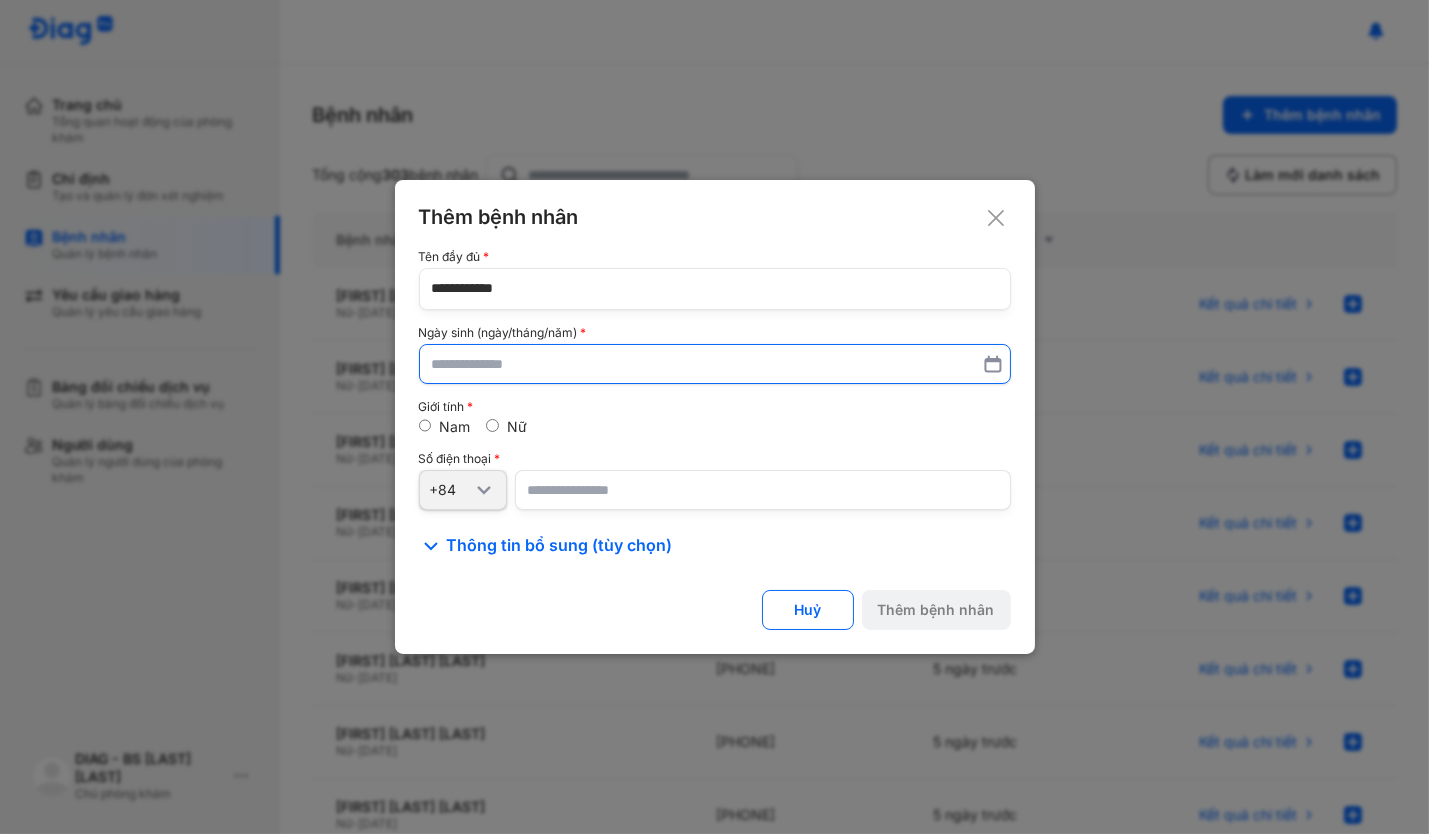 paste on "**********" 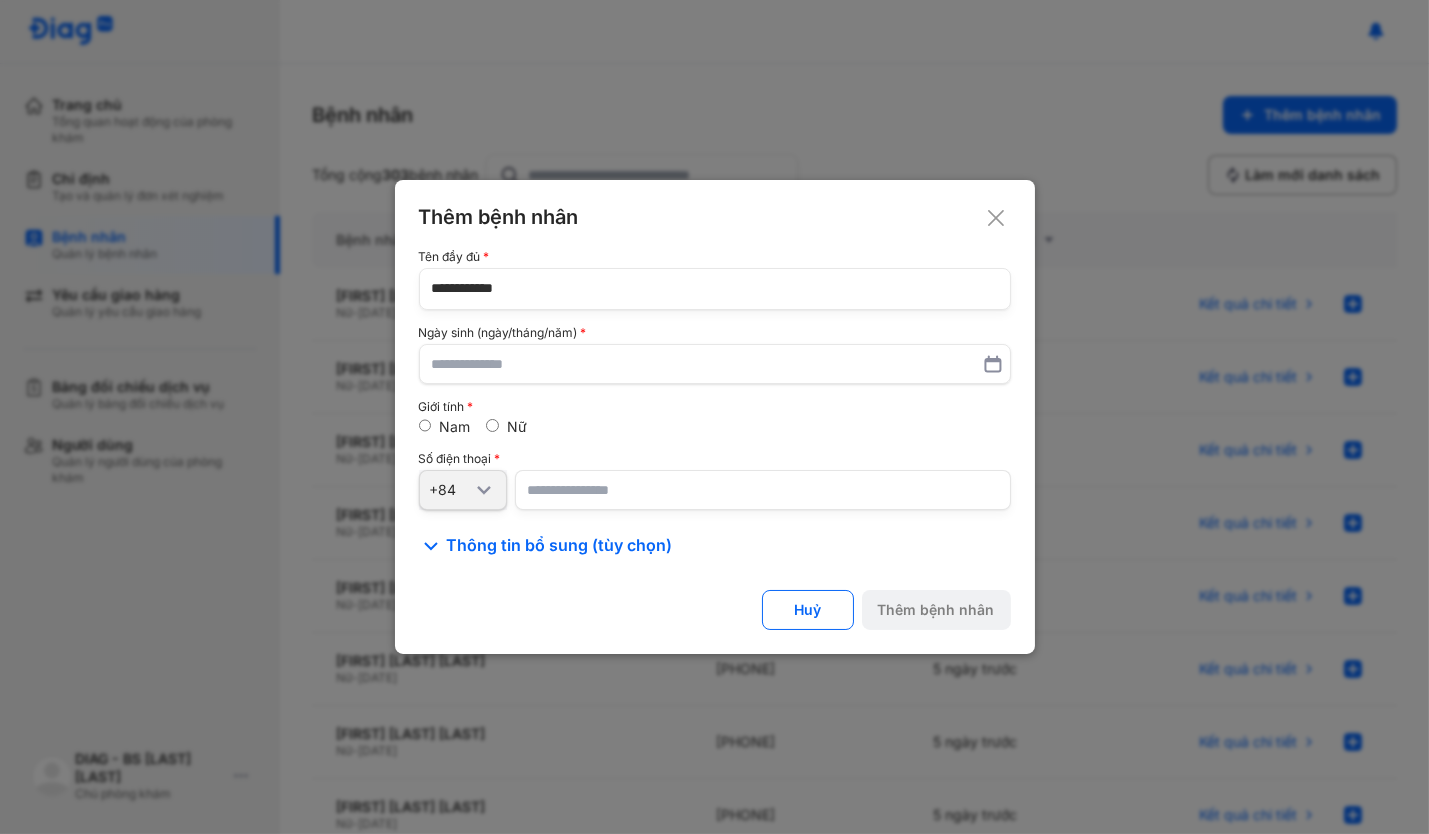 type on "**********" 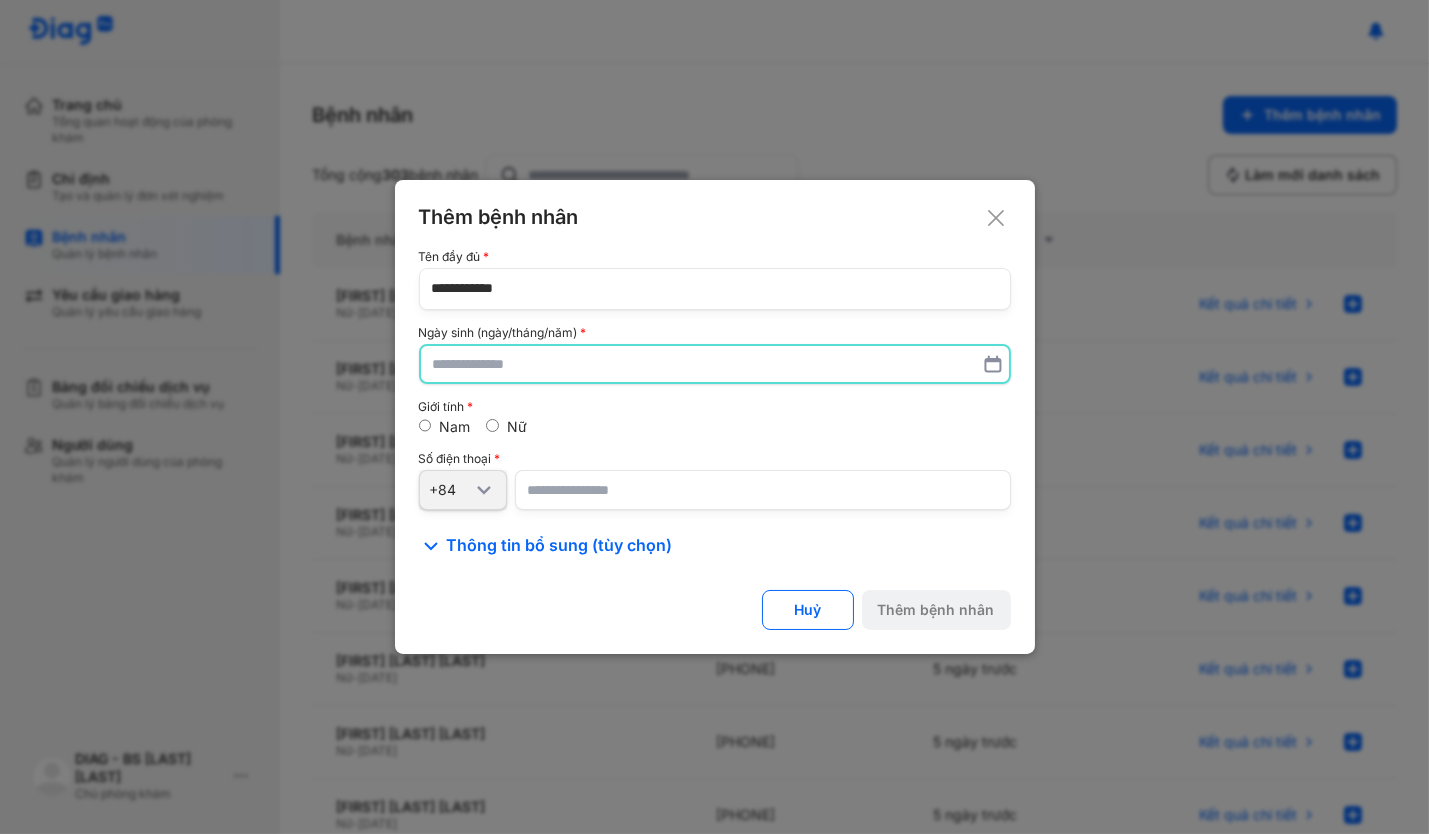 click at bounding box center (715, 364) 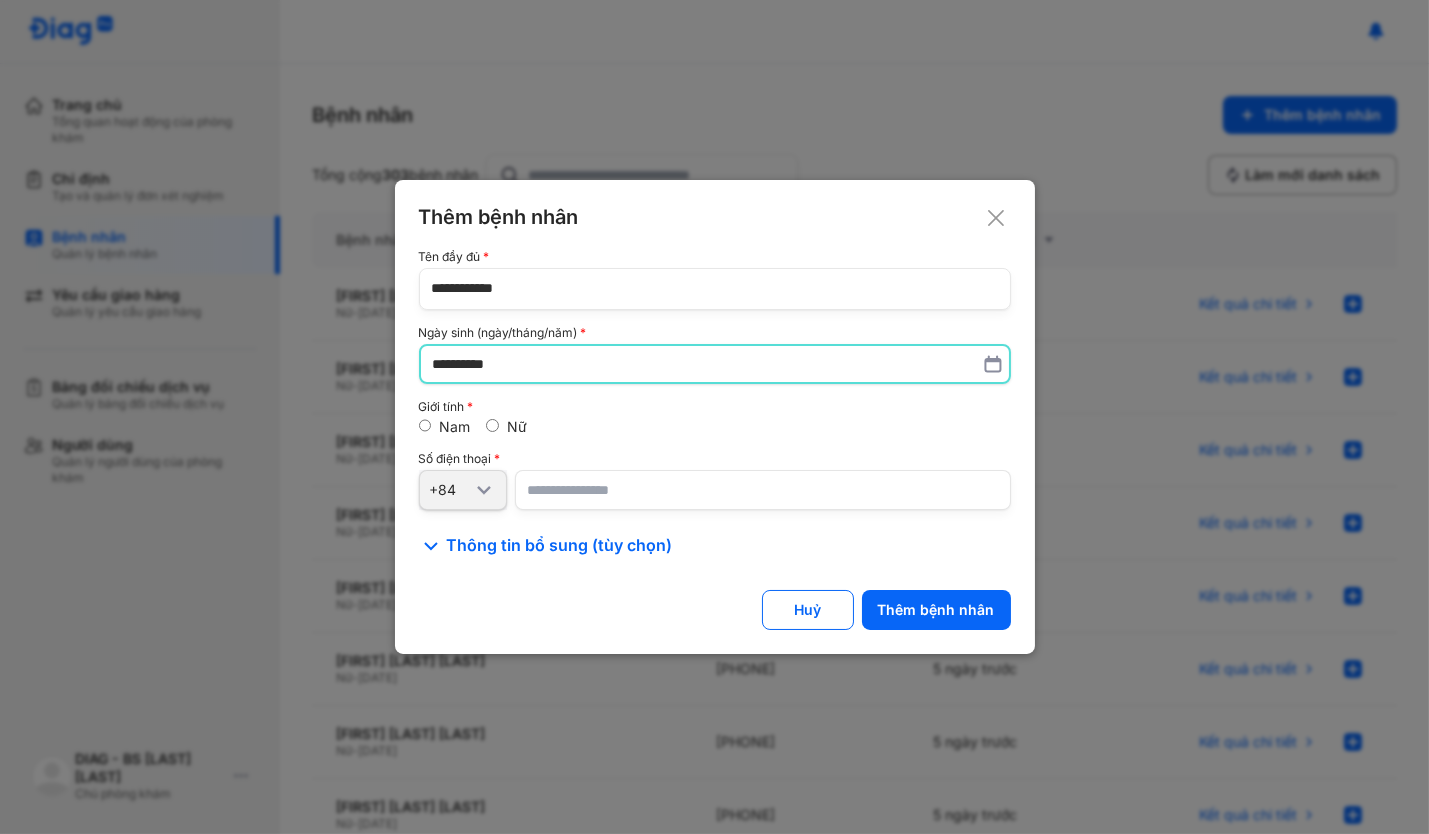 type on "**********" 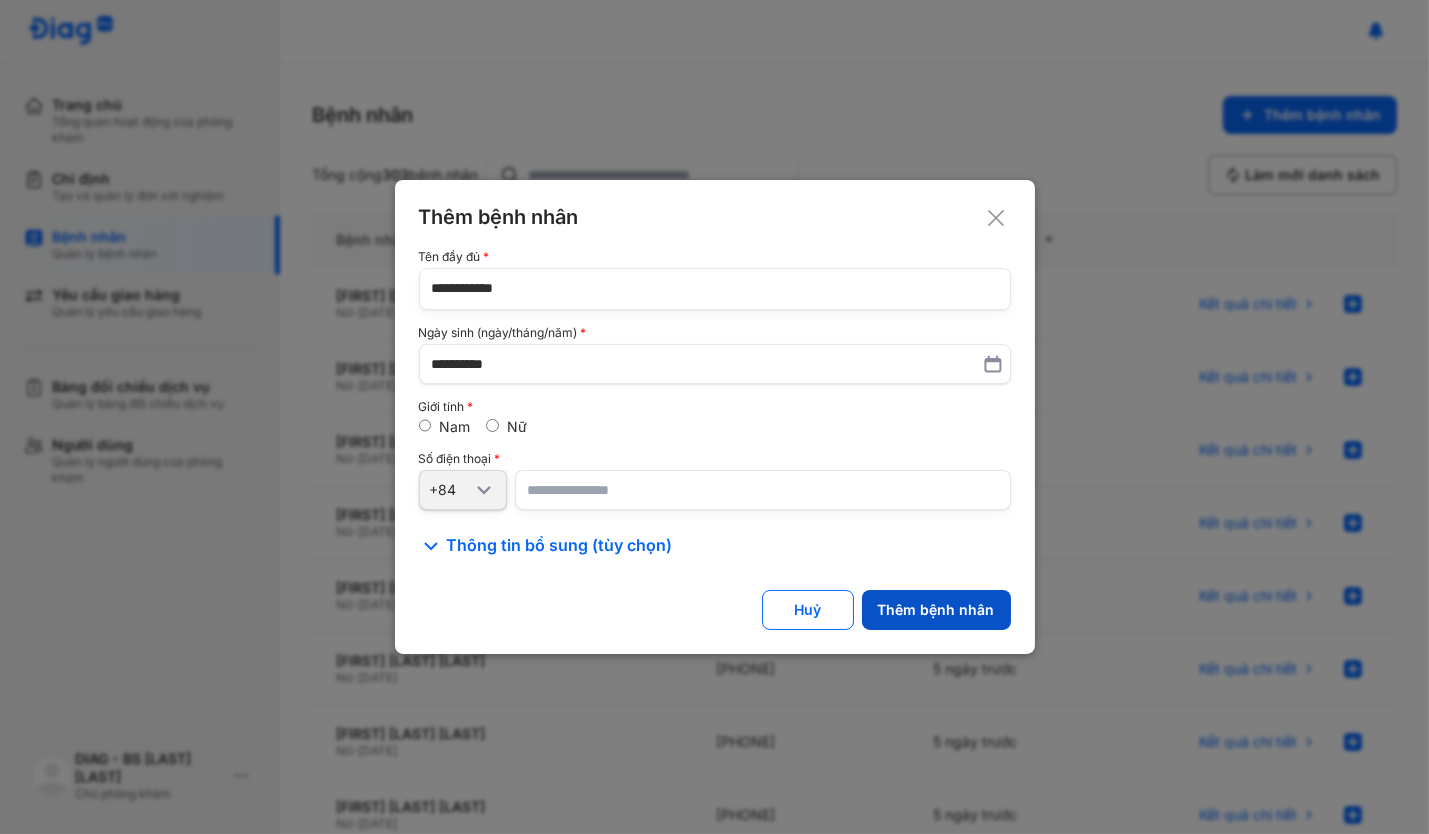 click on "Thêm bệnh nhân" 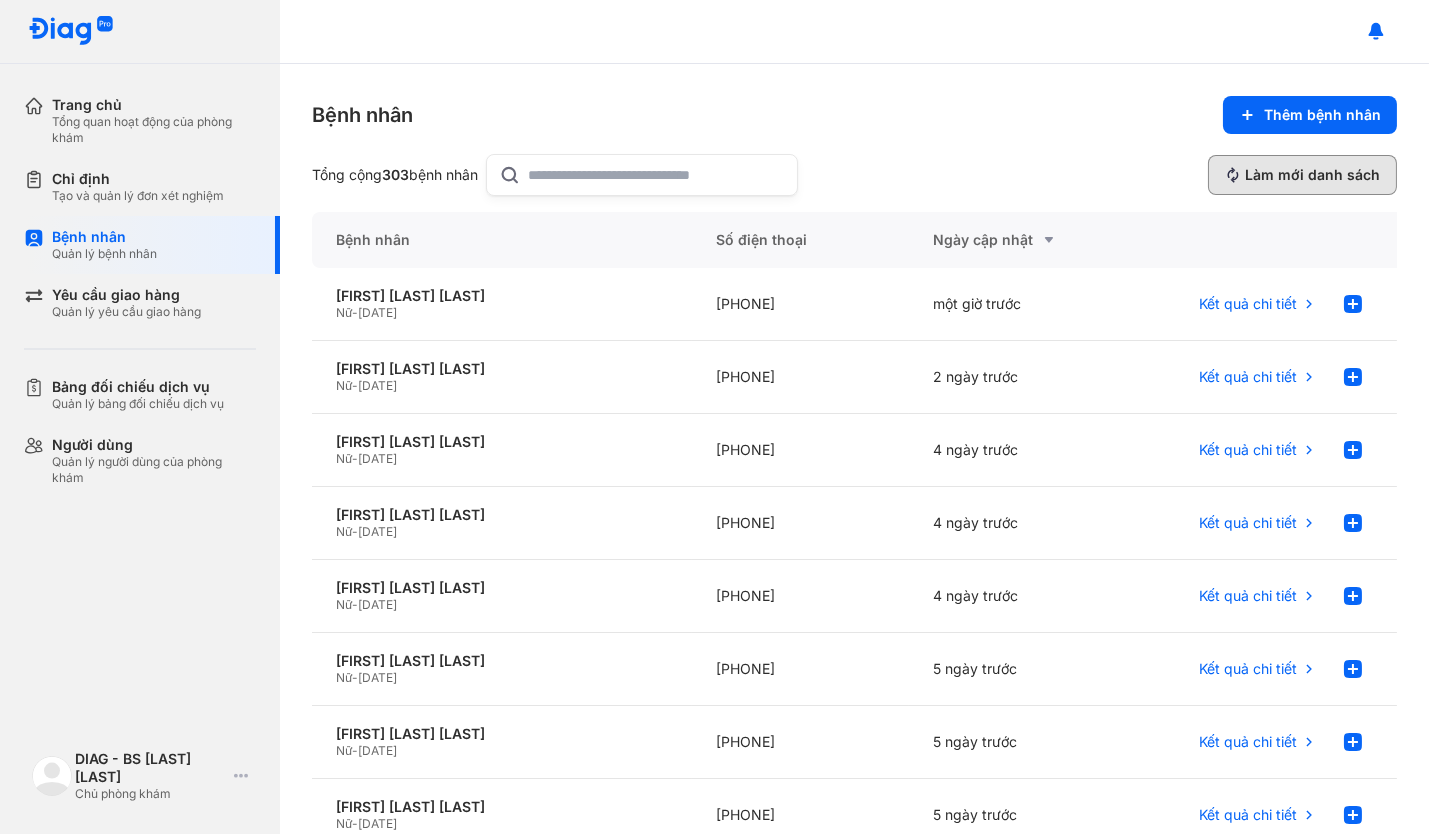click on "Làm mới danh sách" 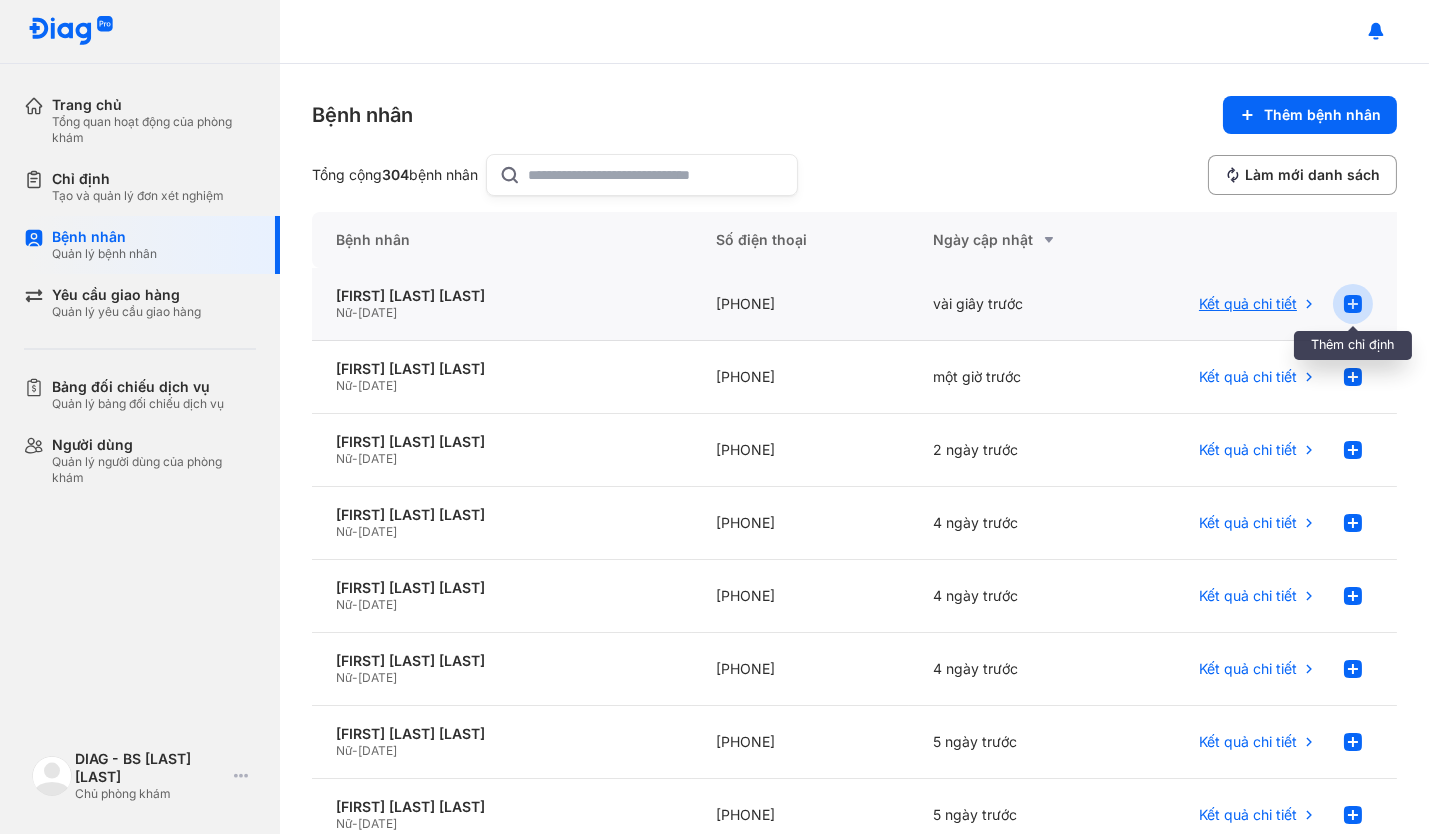 click 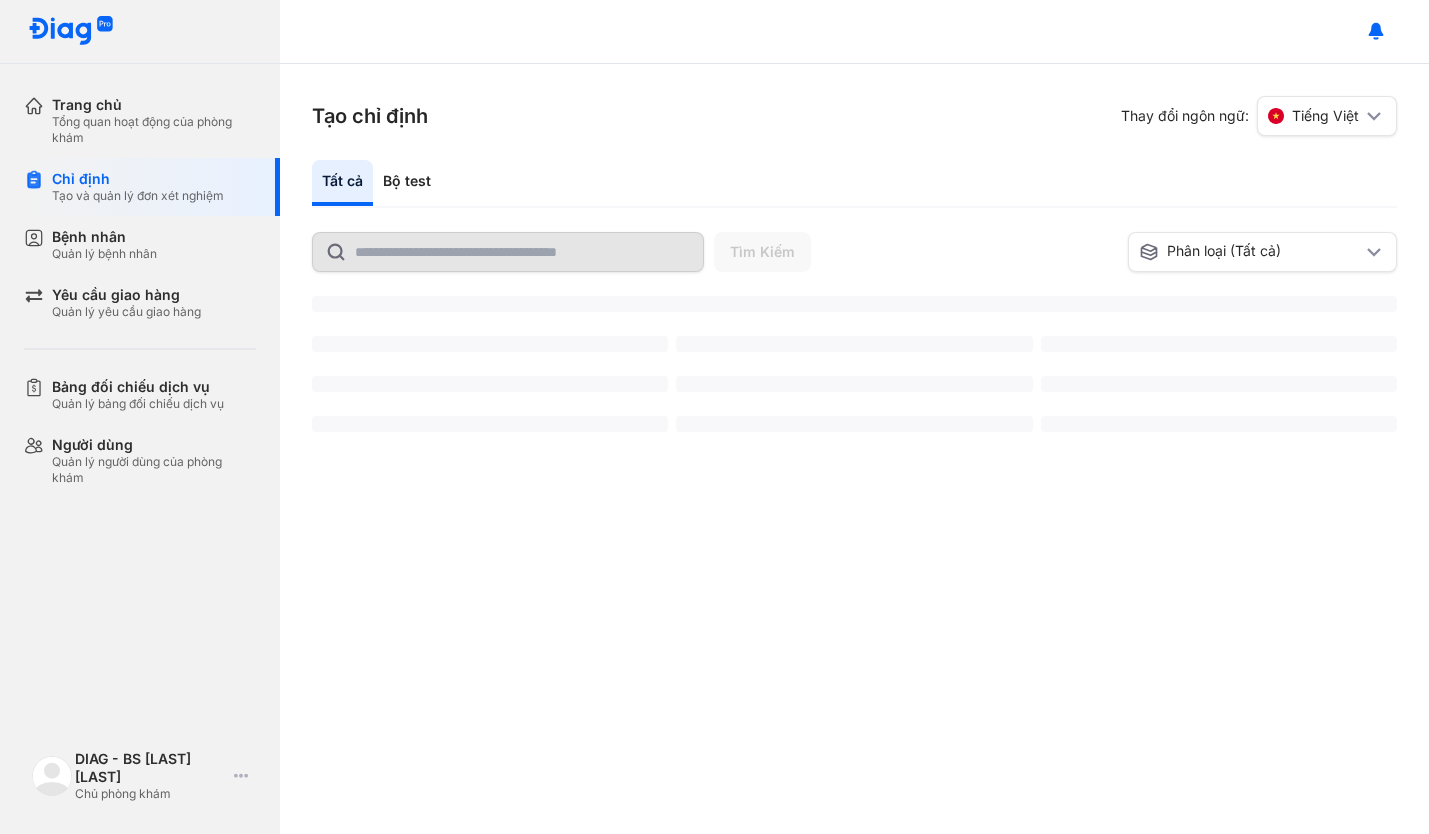 scroll, scrollTop: 0, scrollLeft: 0, axis: both 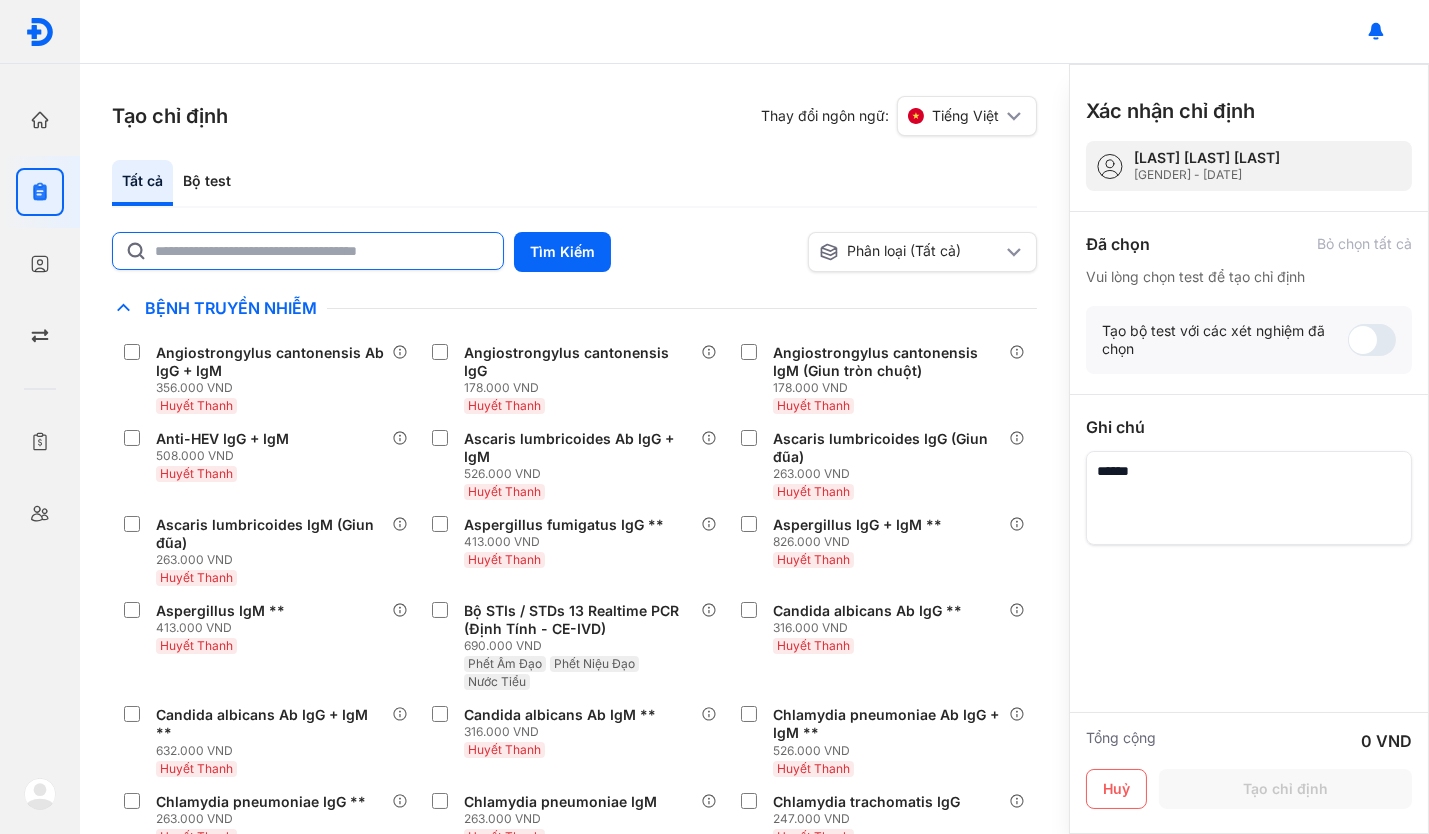 click 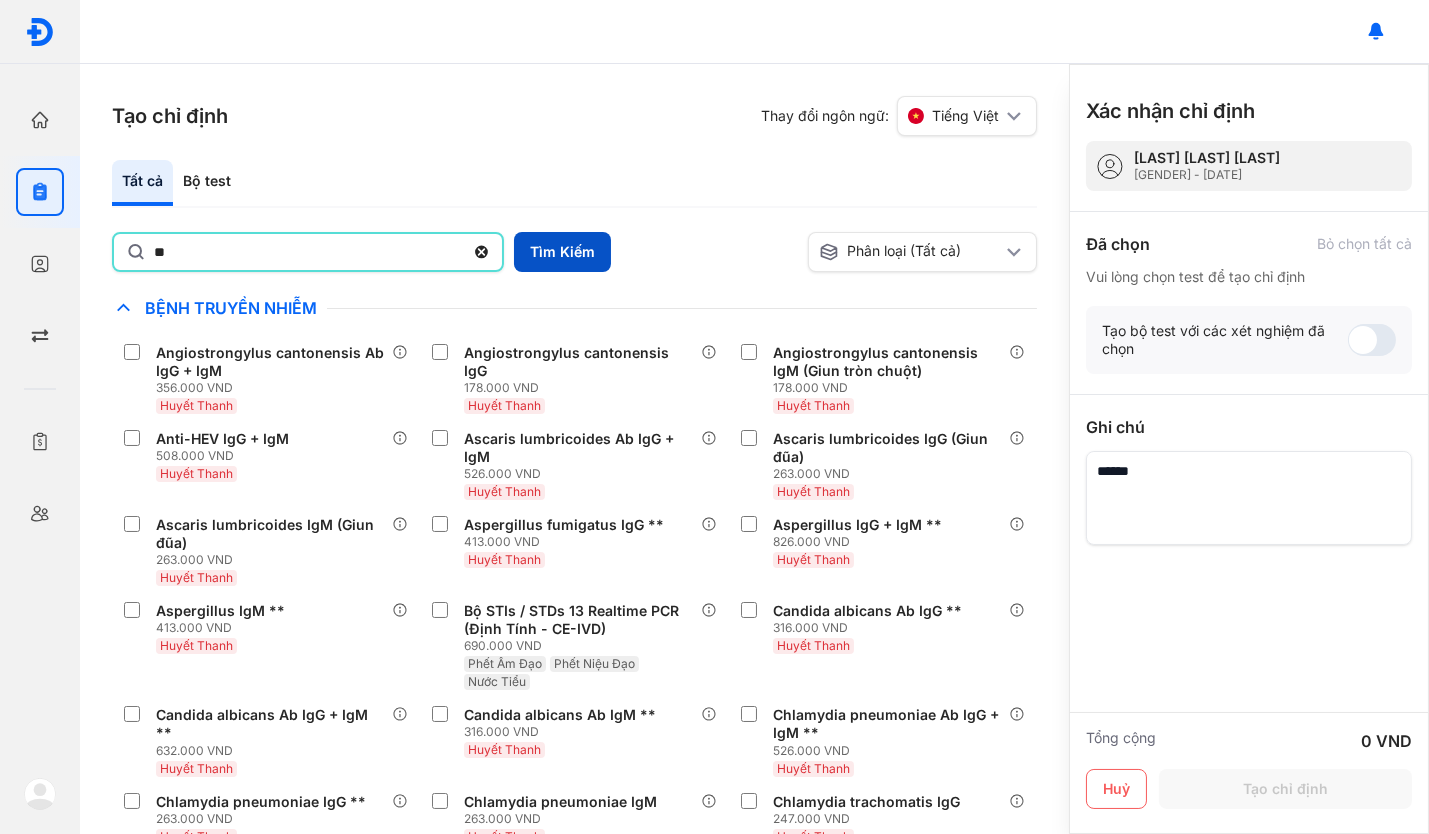 type on "**" 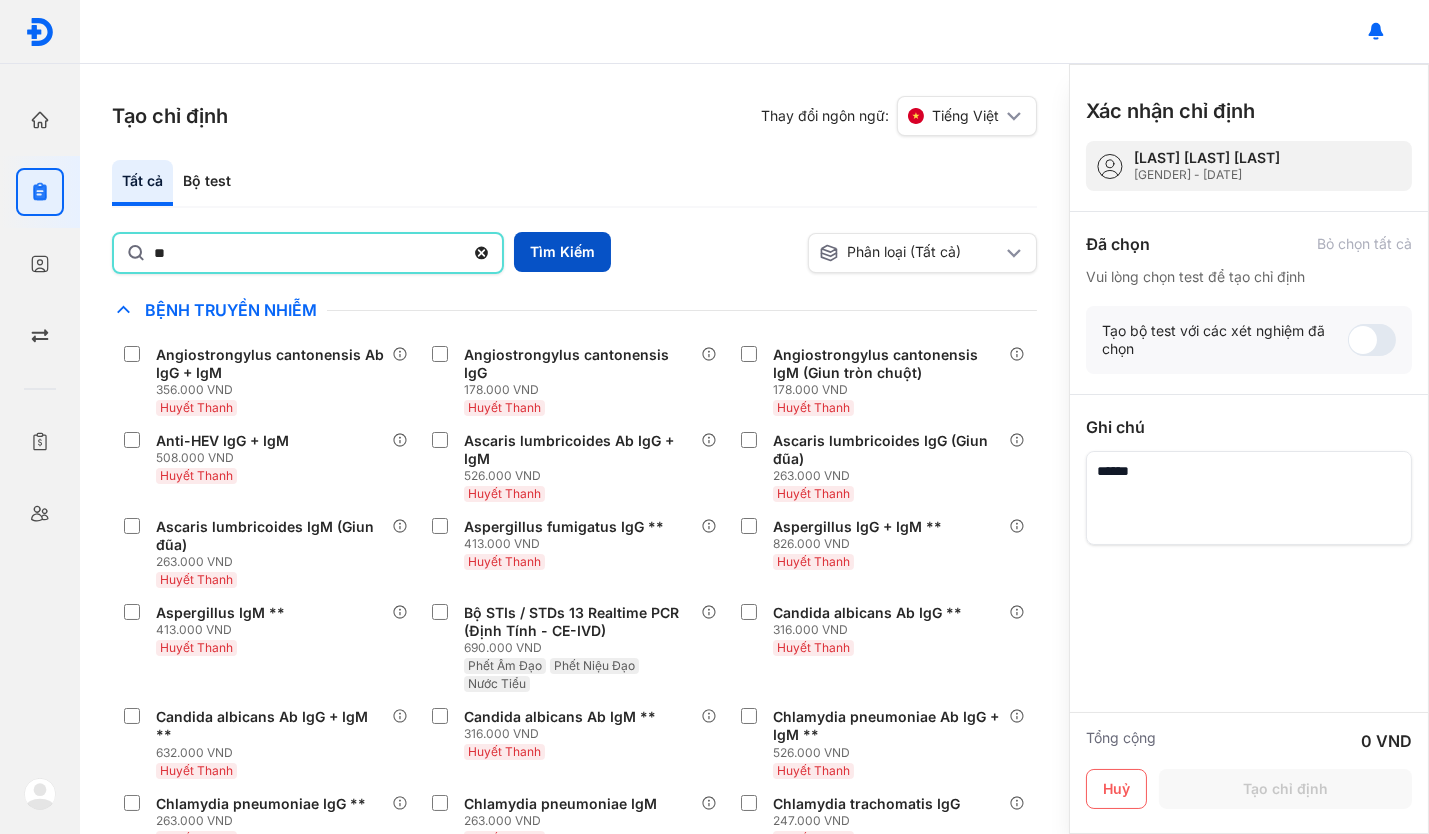 click on "Tìm Kiếm" at bounding box center [562, 252] 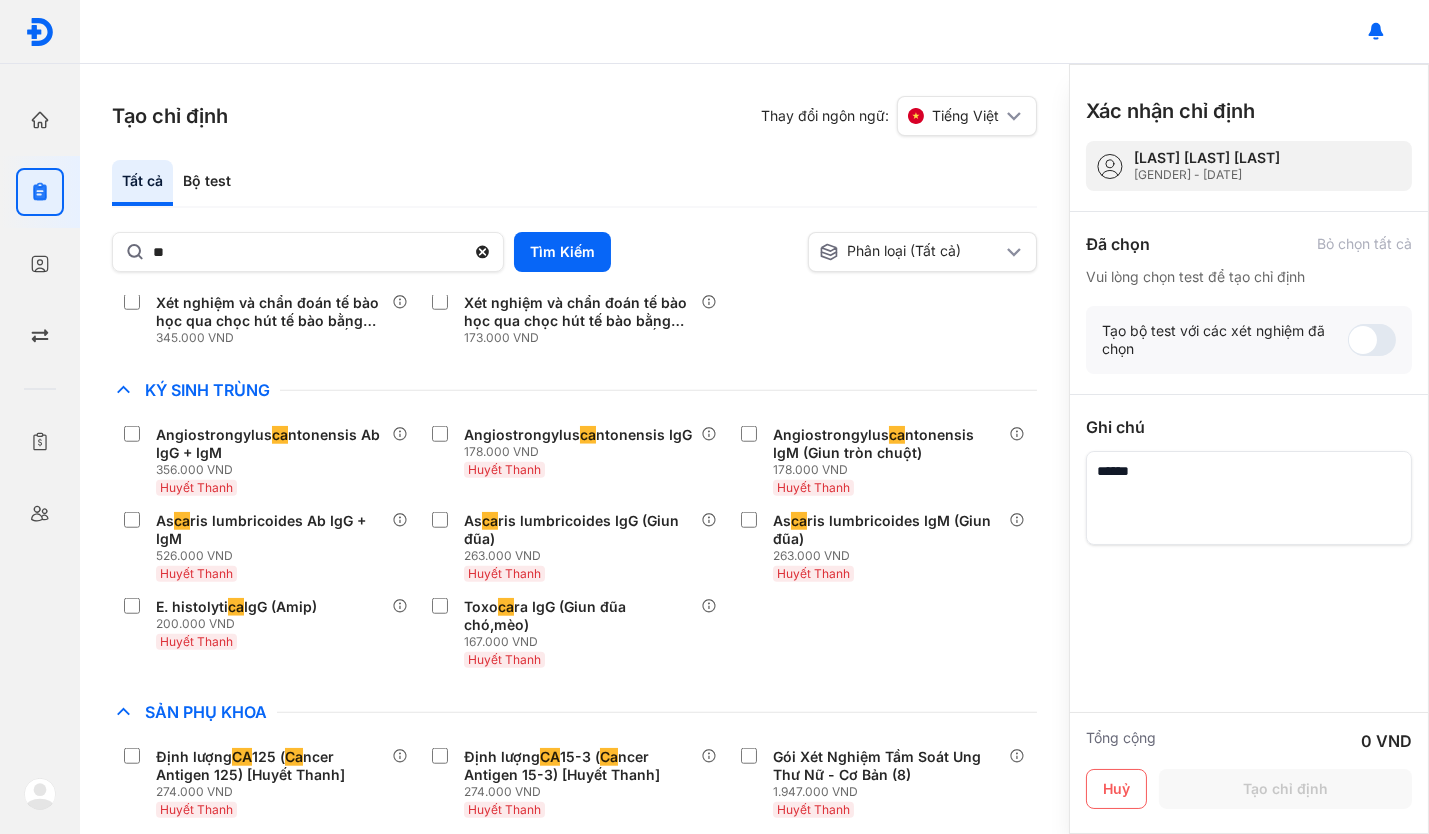 scroll, scrollTop: 4181, scrollLeft: 0, axis: vertical 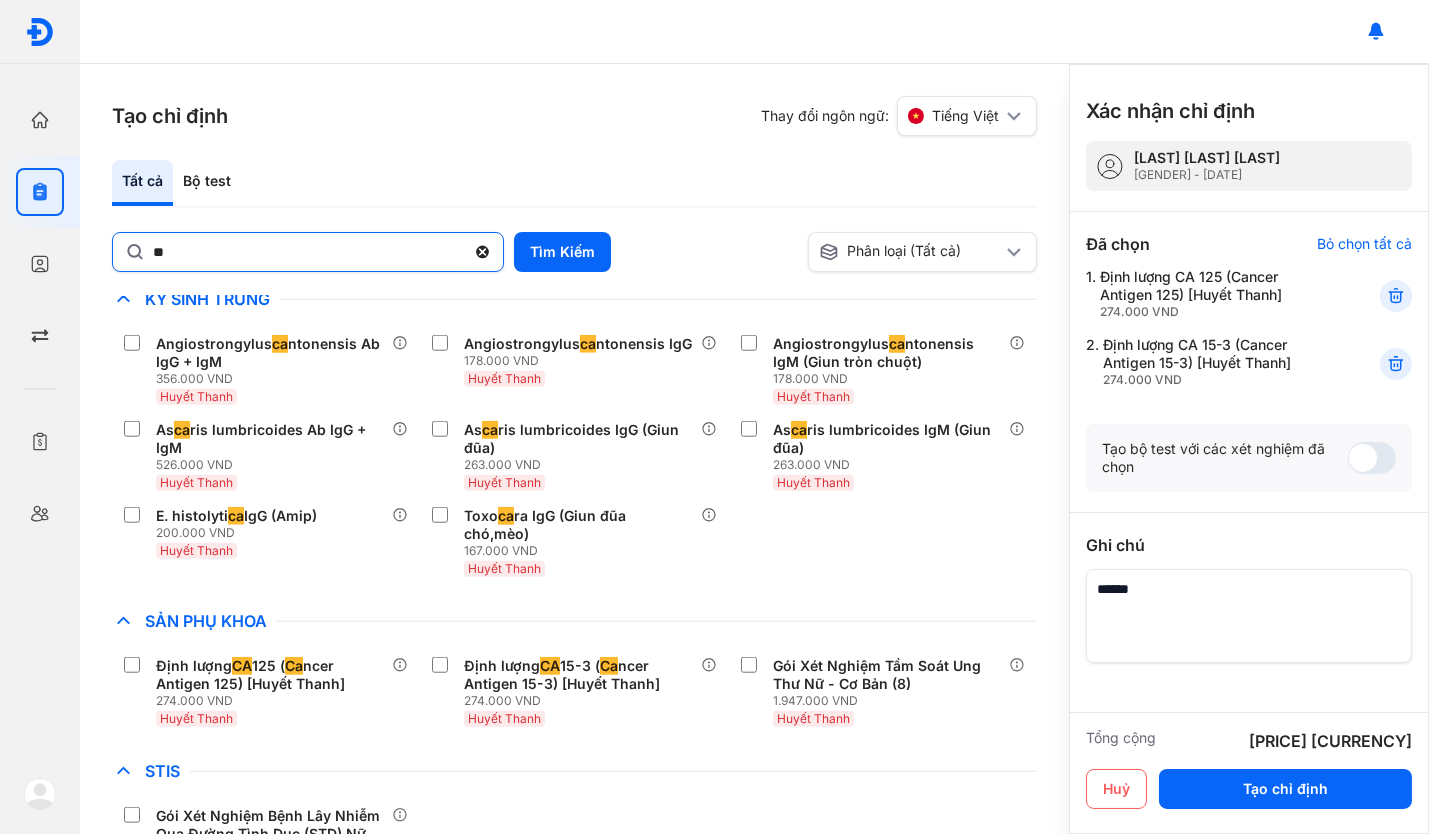 click 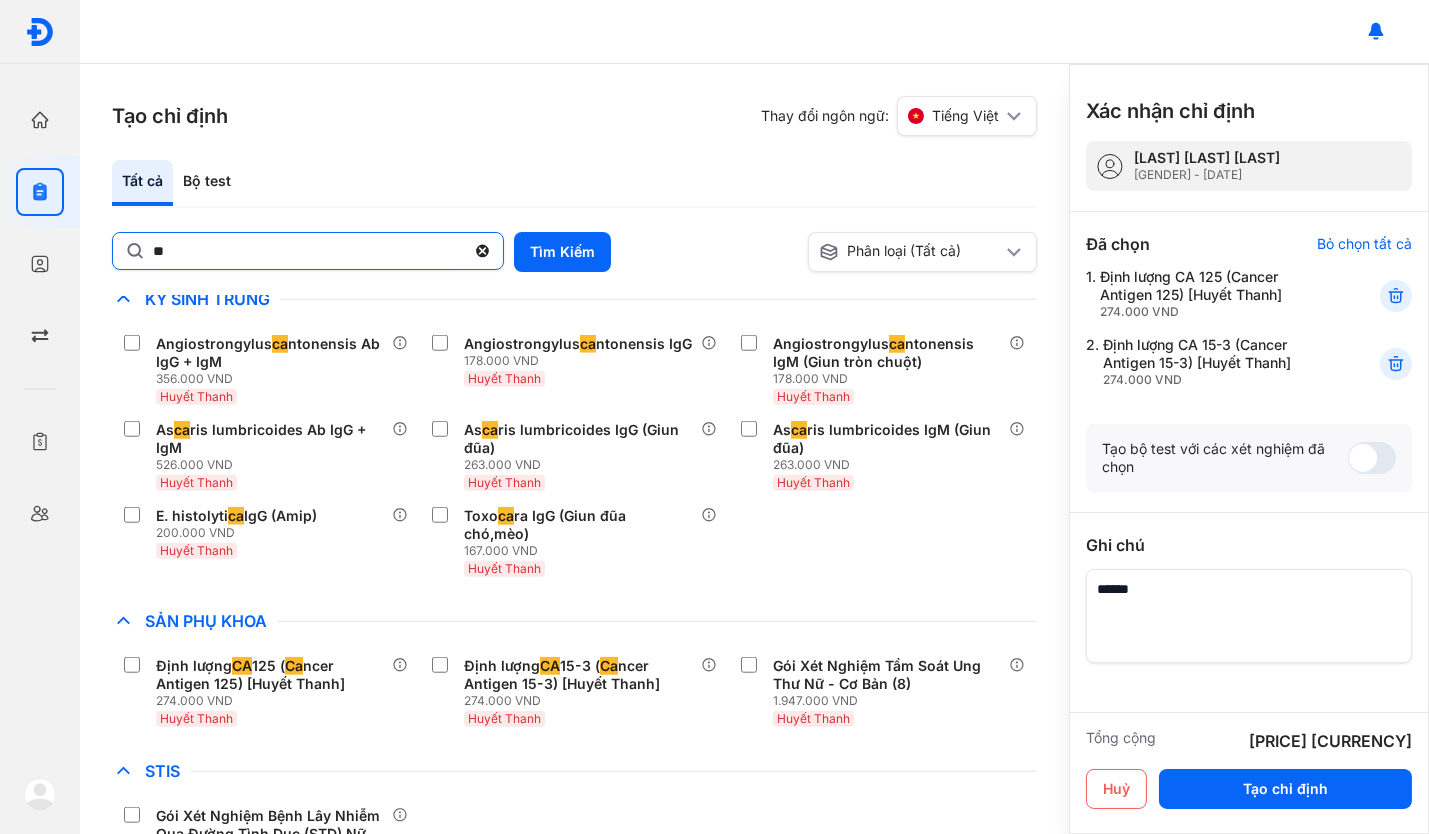 click on "**" 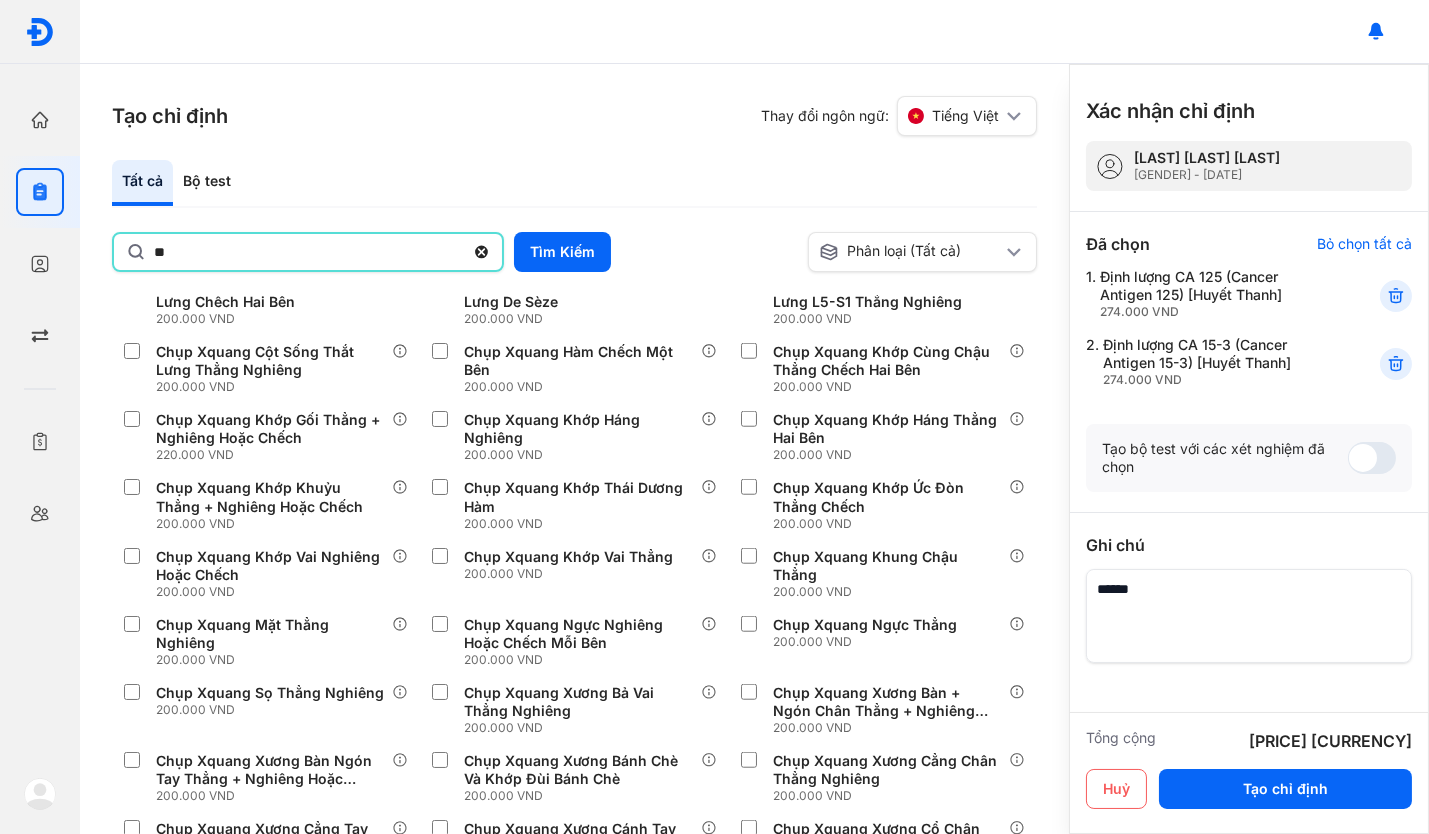 type on "*" 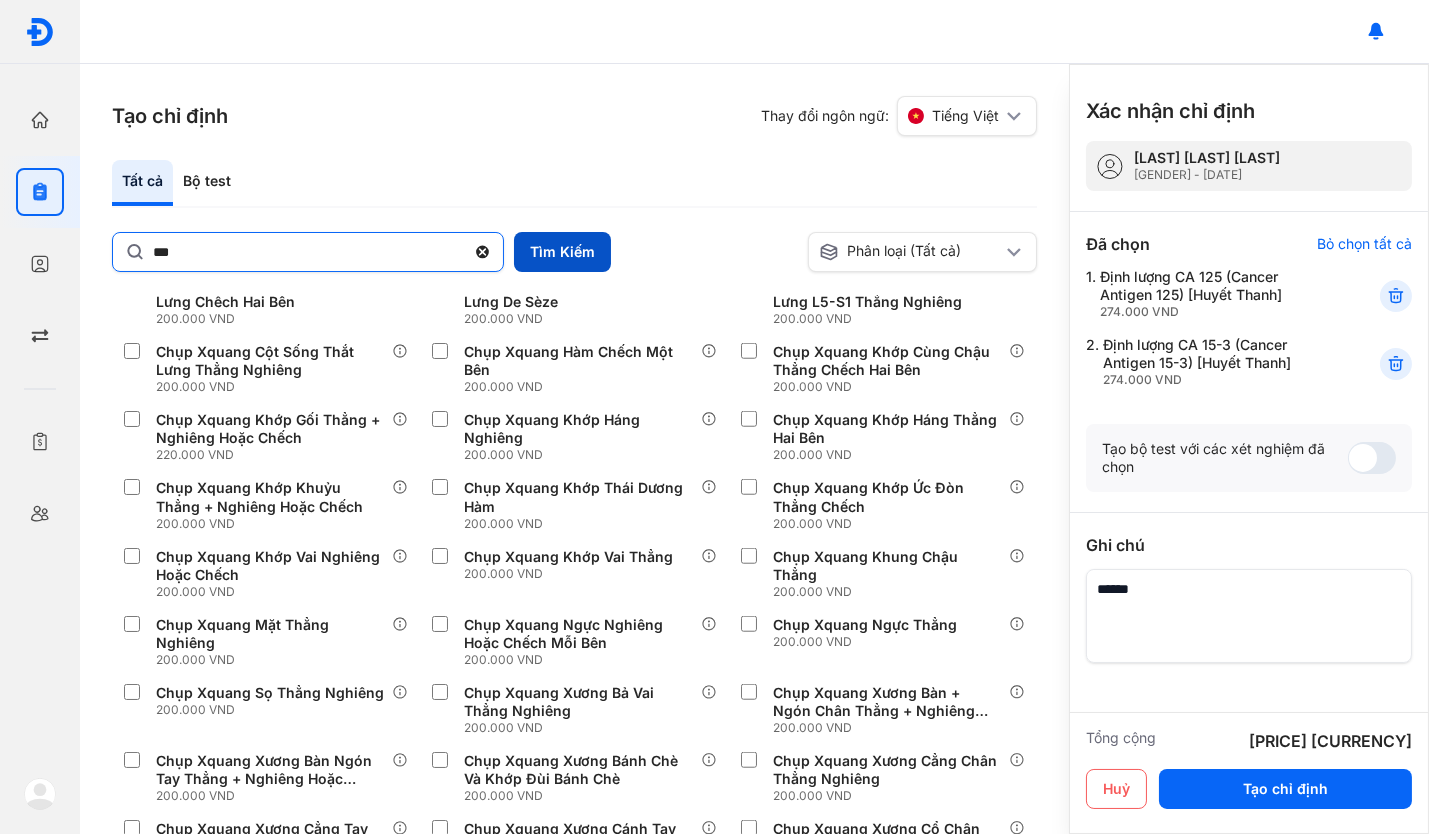 click on "Tìm Kiếm" at bounding box center [562, 252] 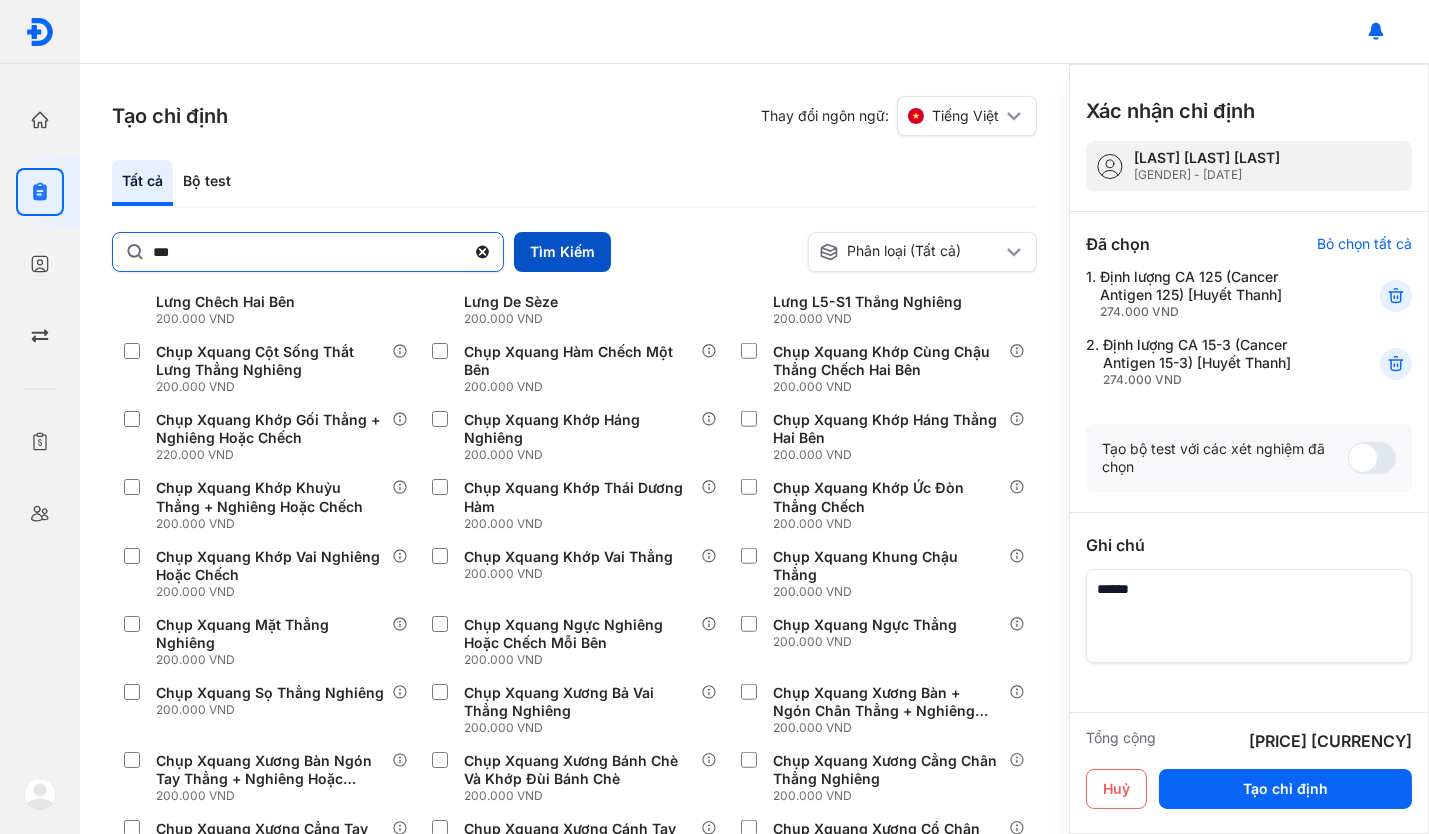 scroll, scrollTop: 0, scrollLeft: 0, axis: both 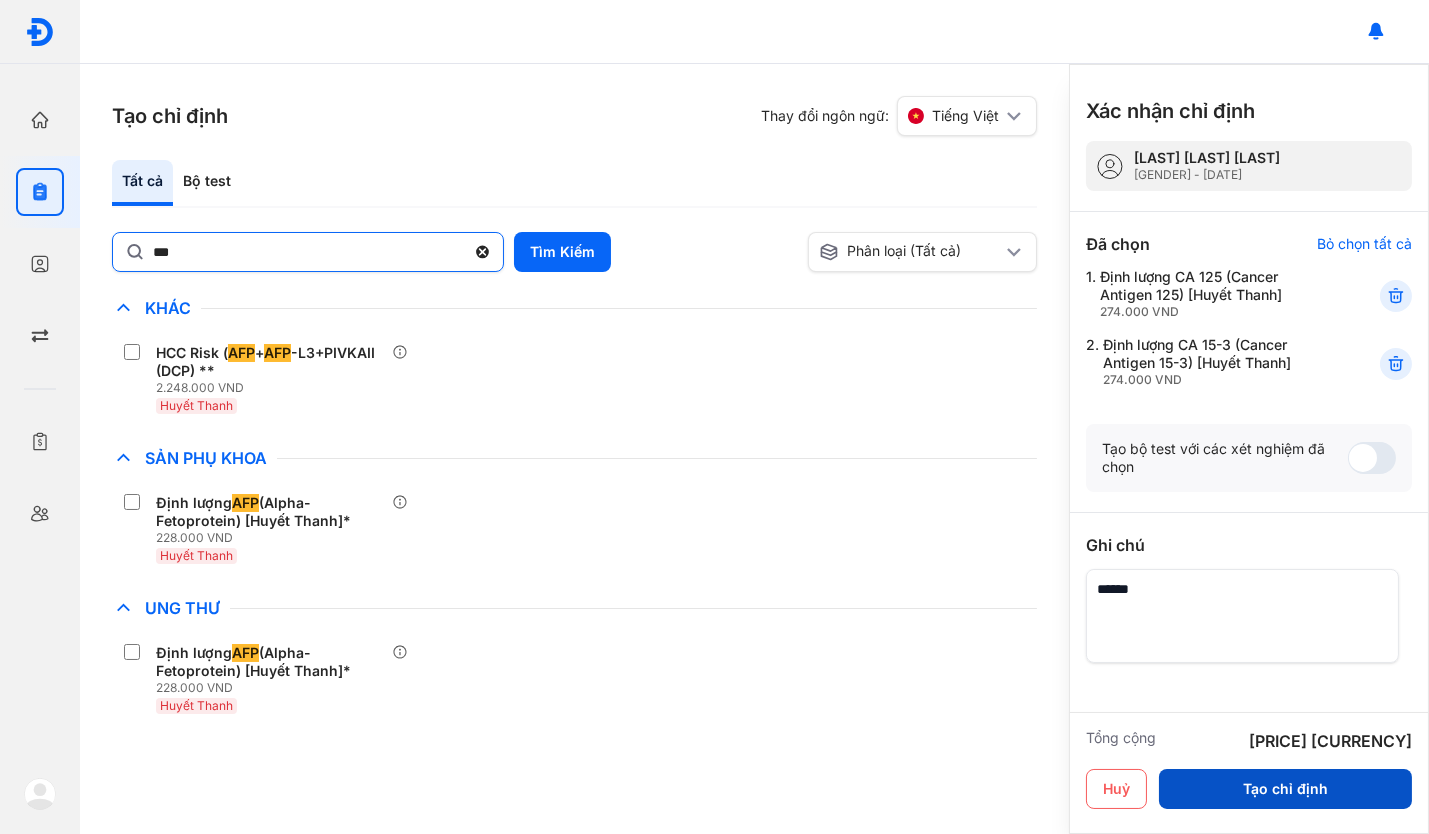 click on "Tạo chỉ định" at bounding box center [1285, 789] 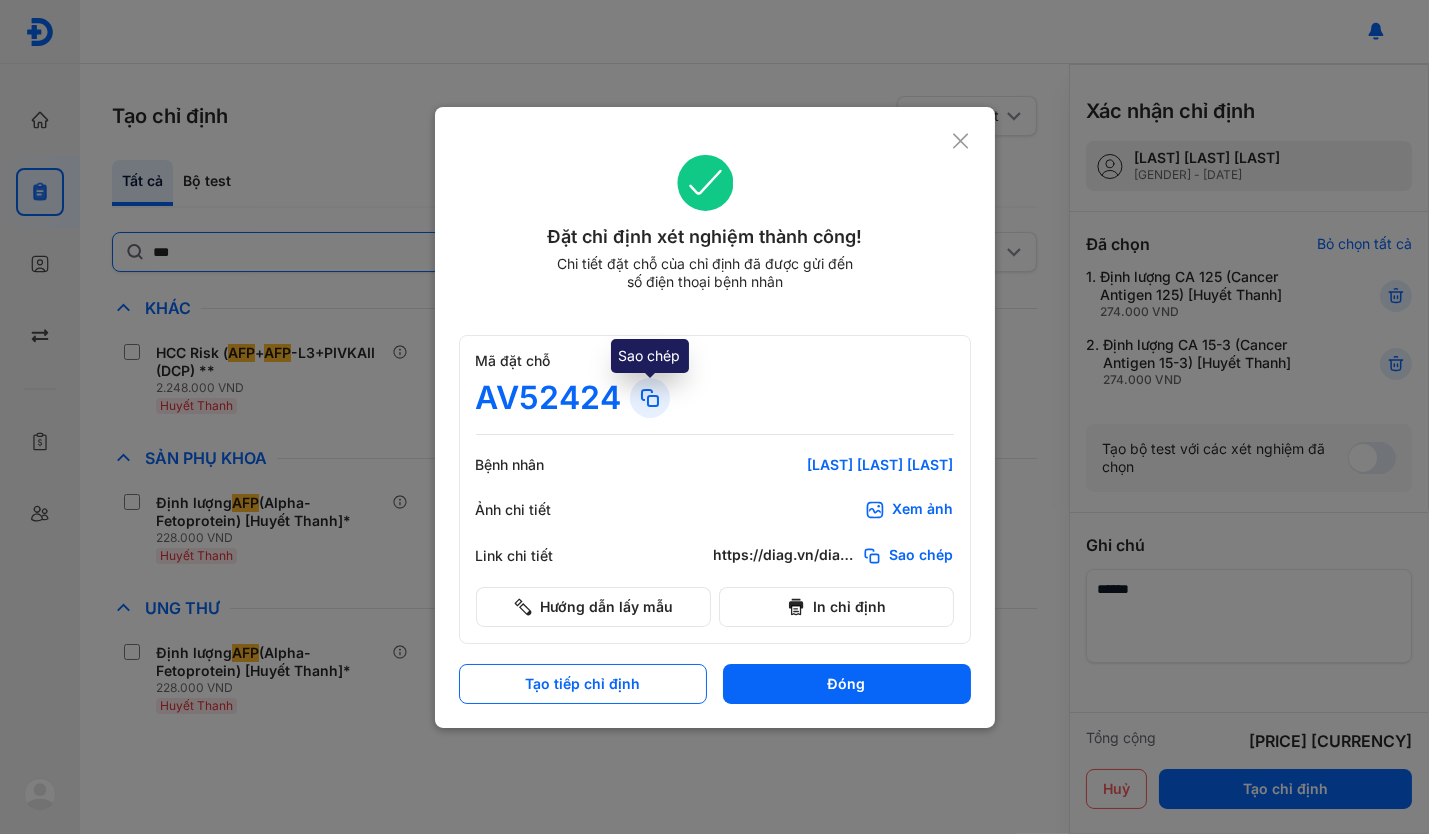 click 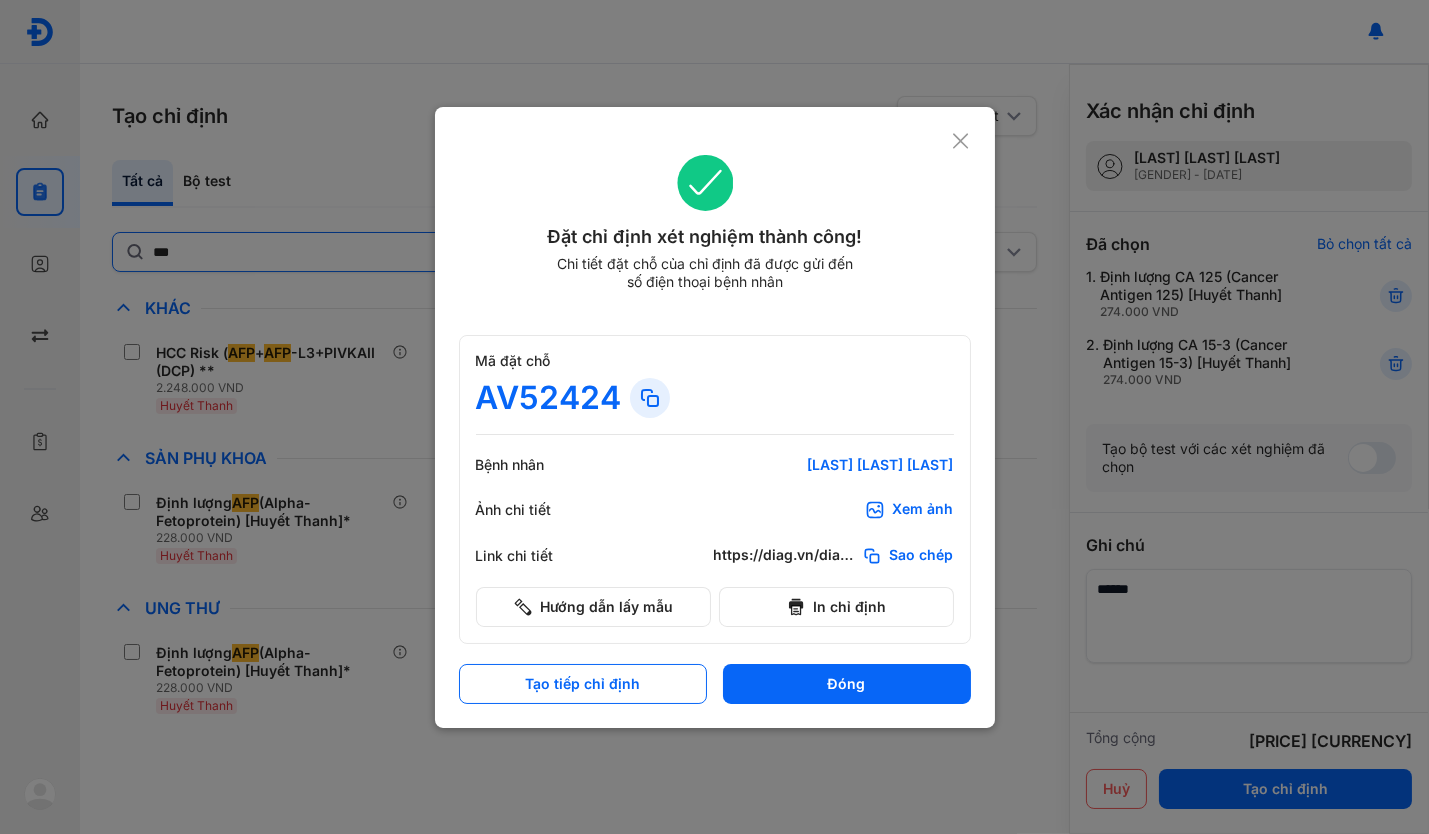 click 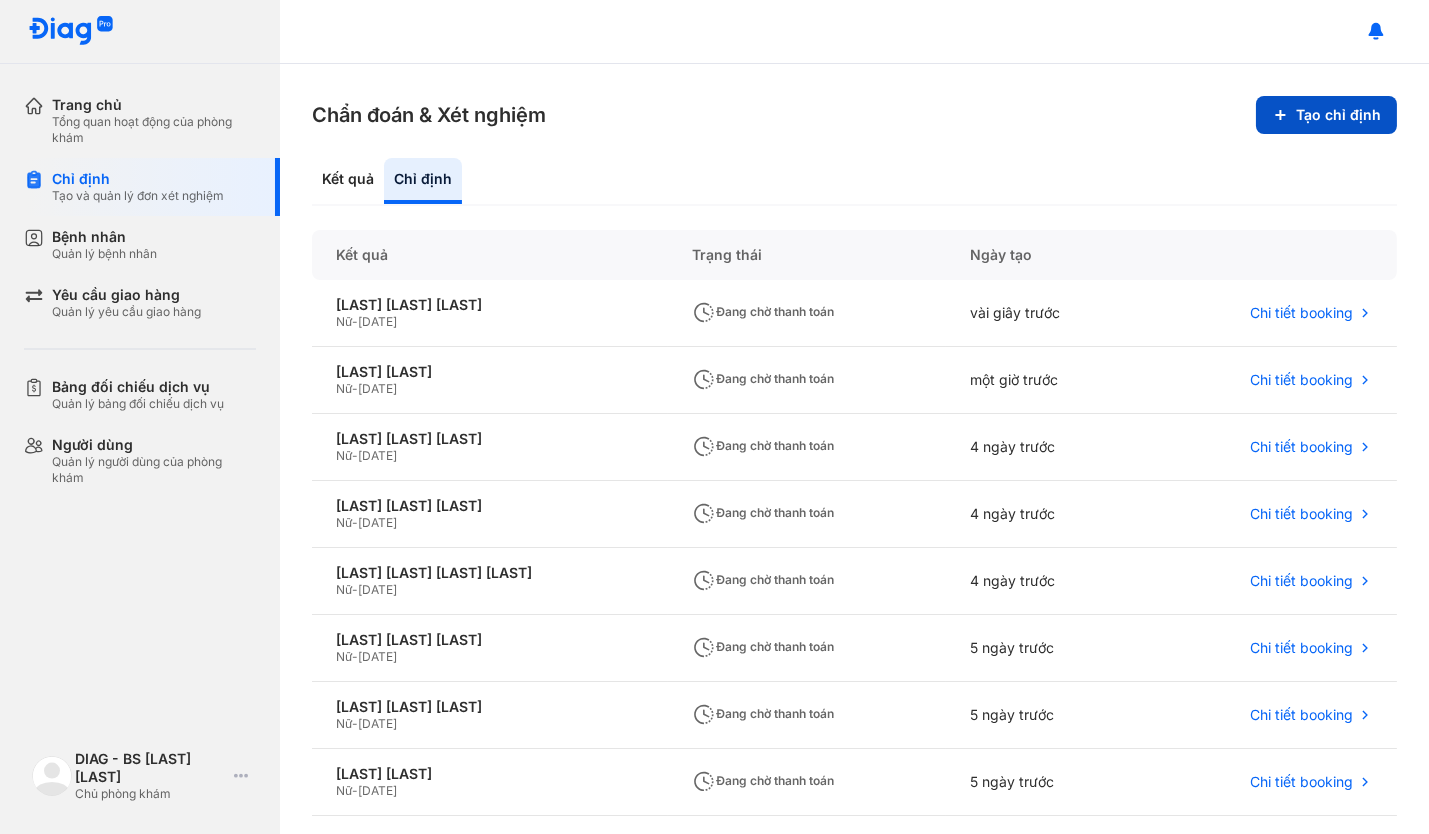 click on "Tạo chỉ định" at bounding box center [1326, 115] 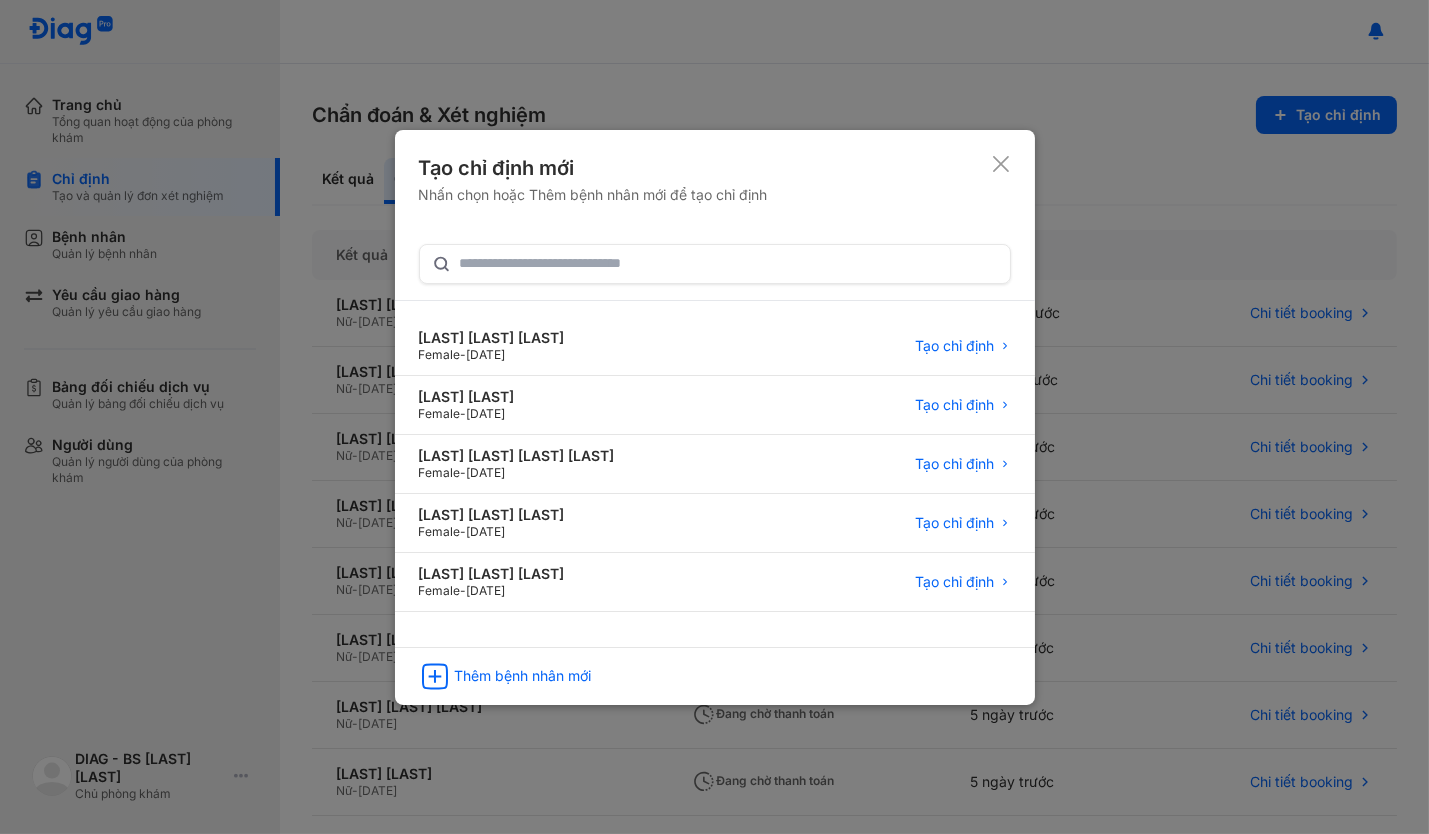 click 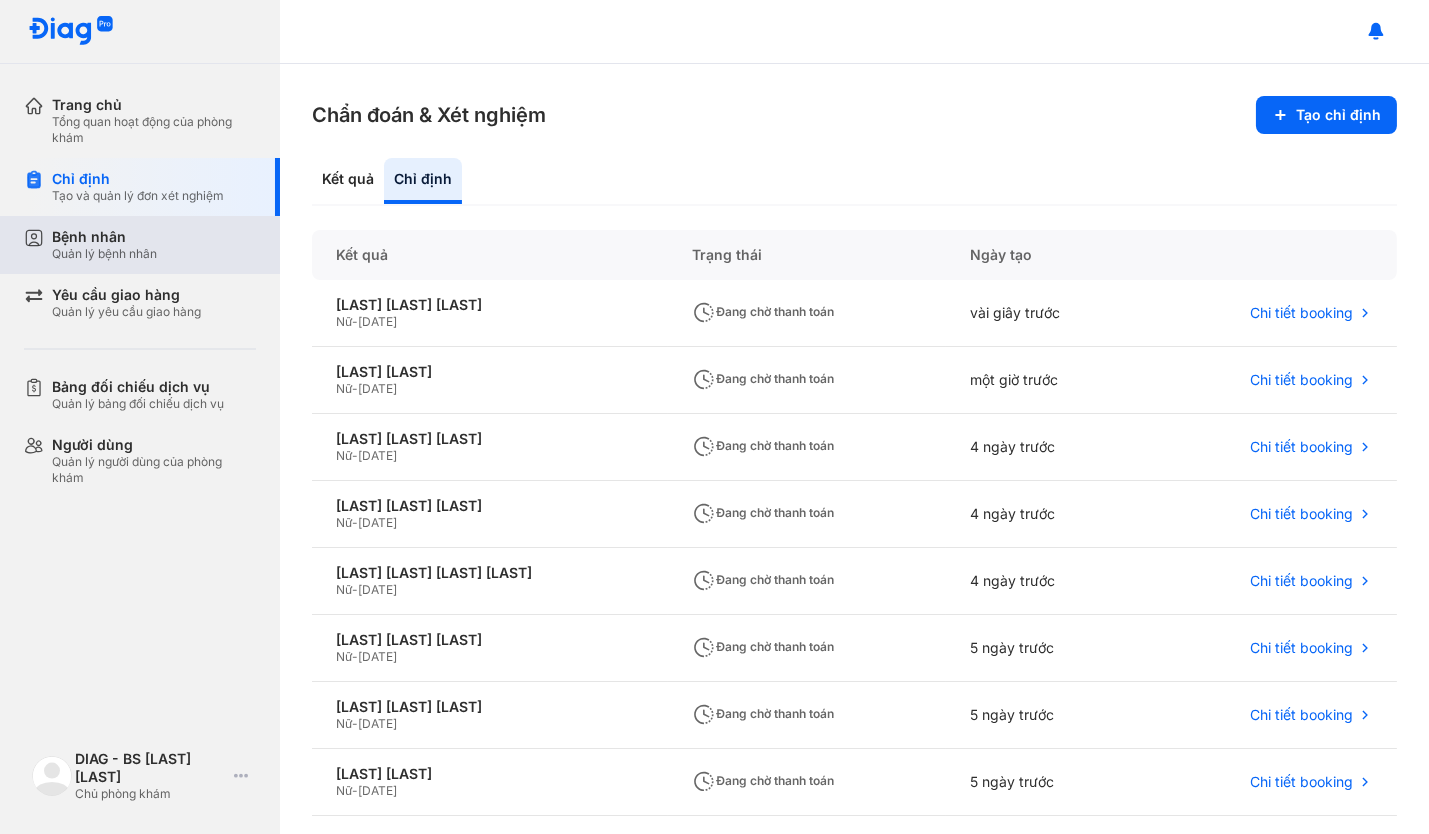 click on "Bệnh nhân" at bounding box center (104, 237) 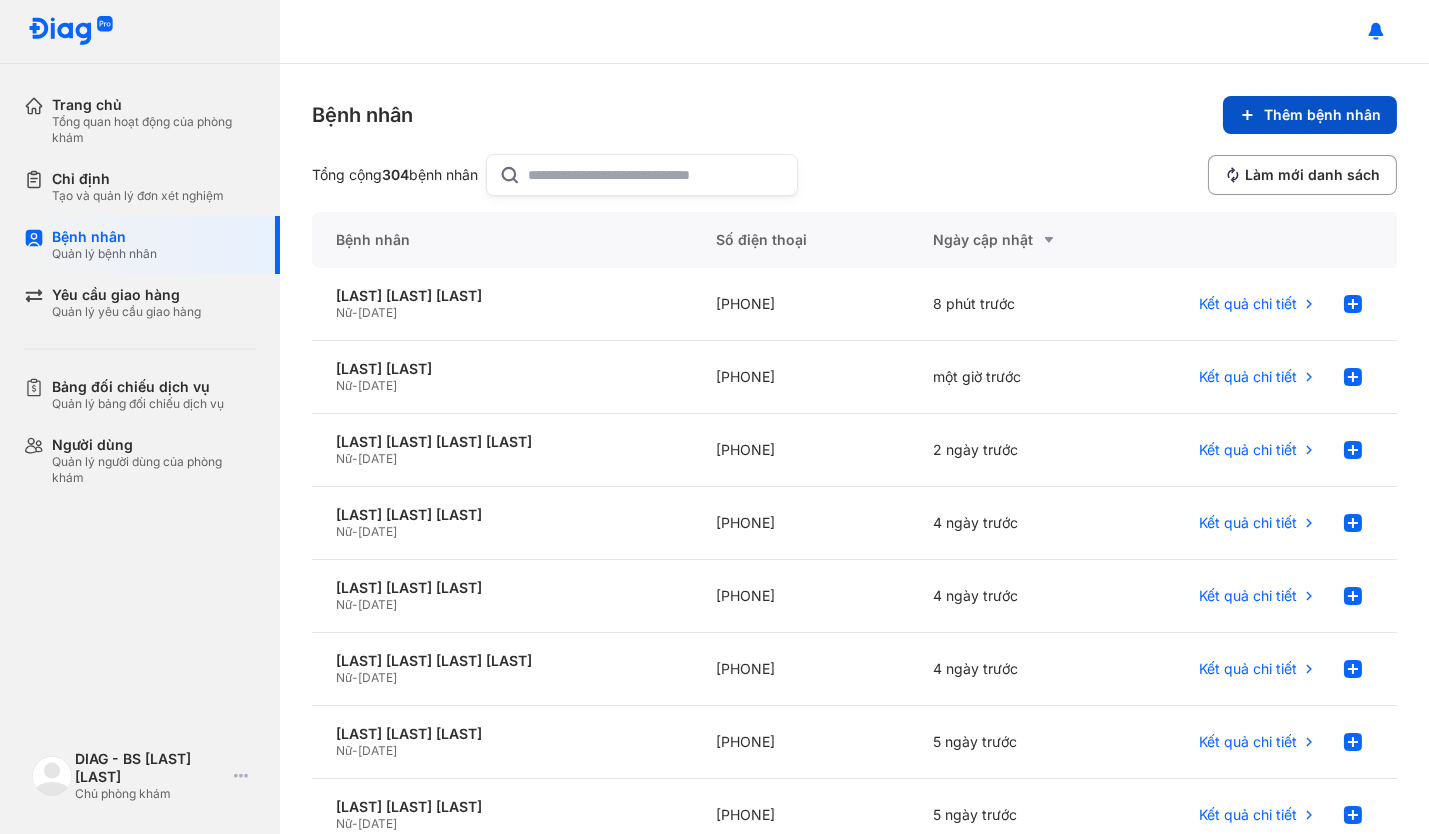 click on "Thêm bệnh nhân" 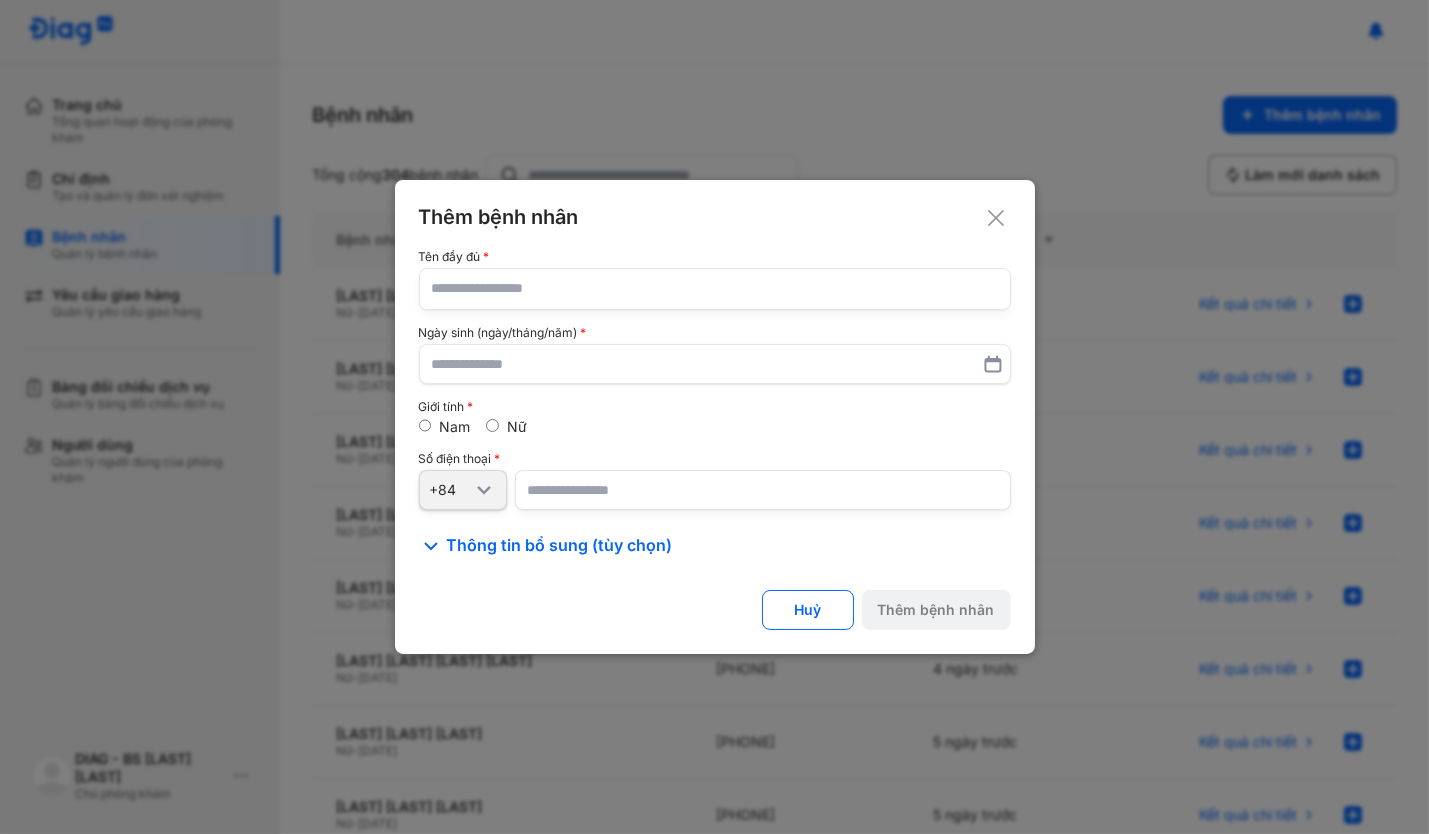 click 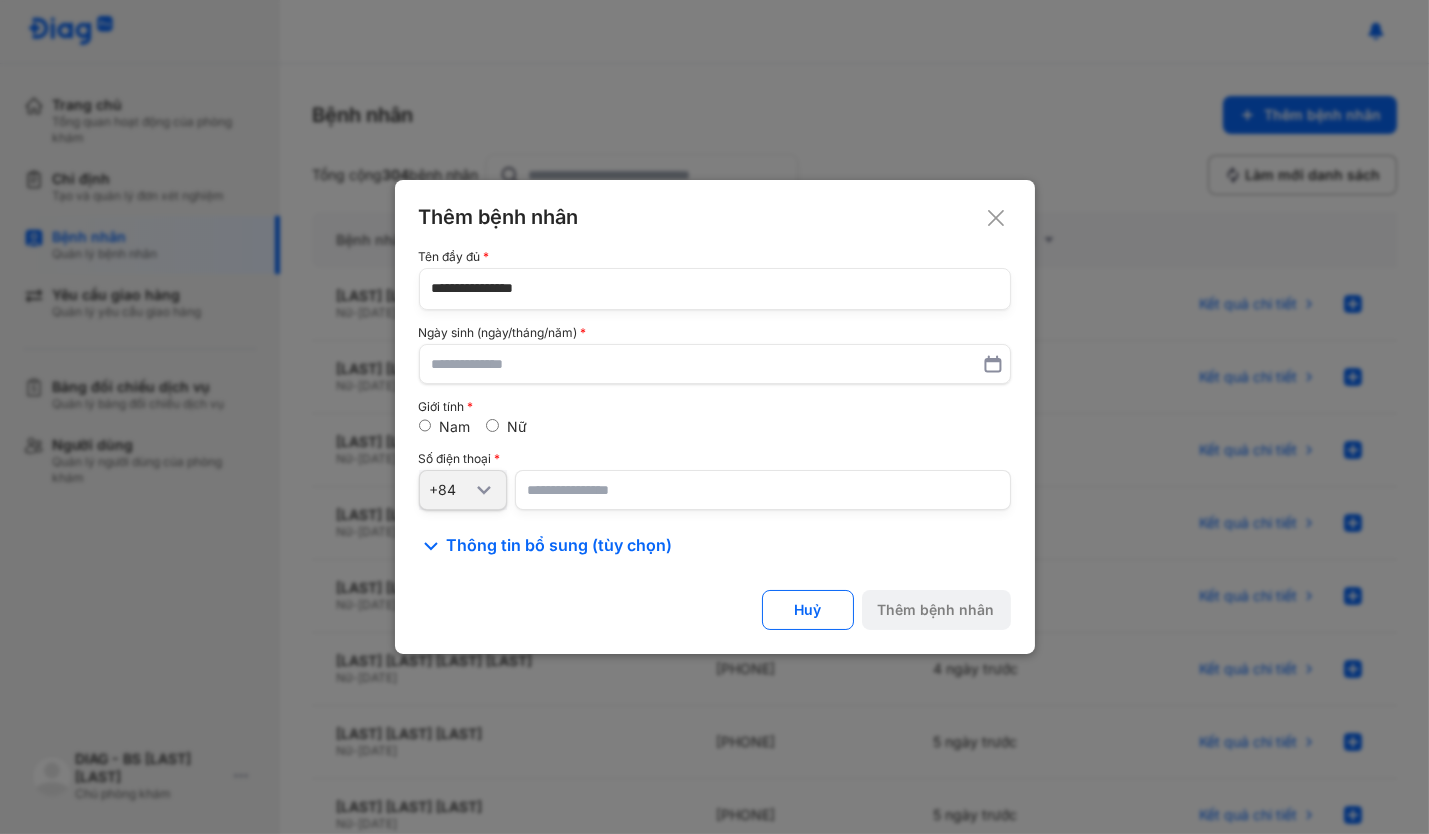 type on "**********" 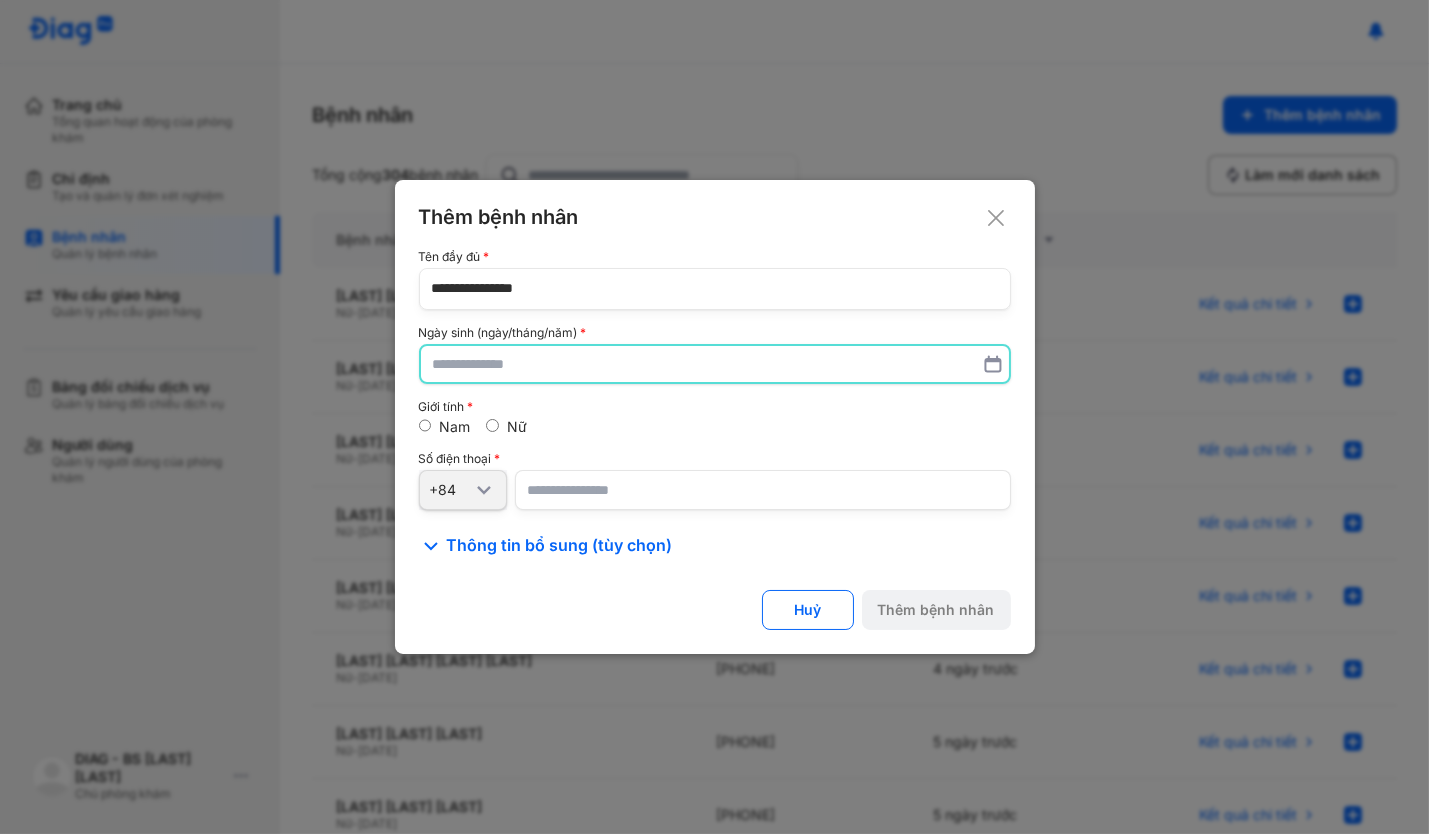 click at bounding box center [715, 364] 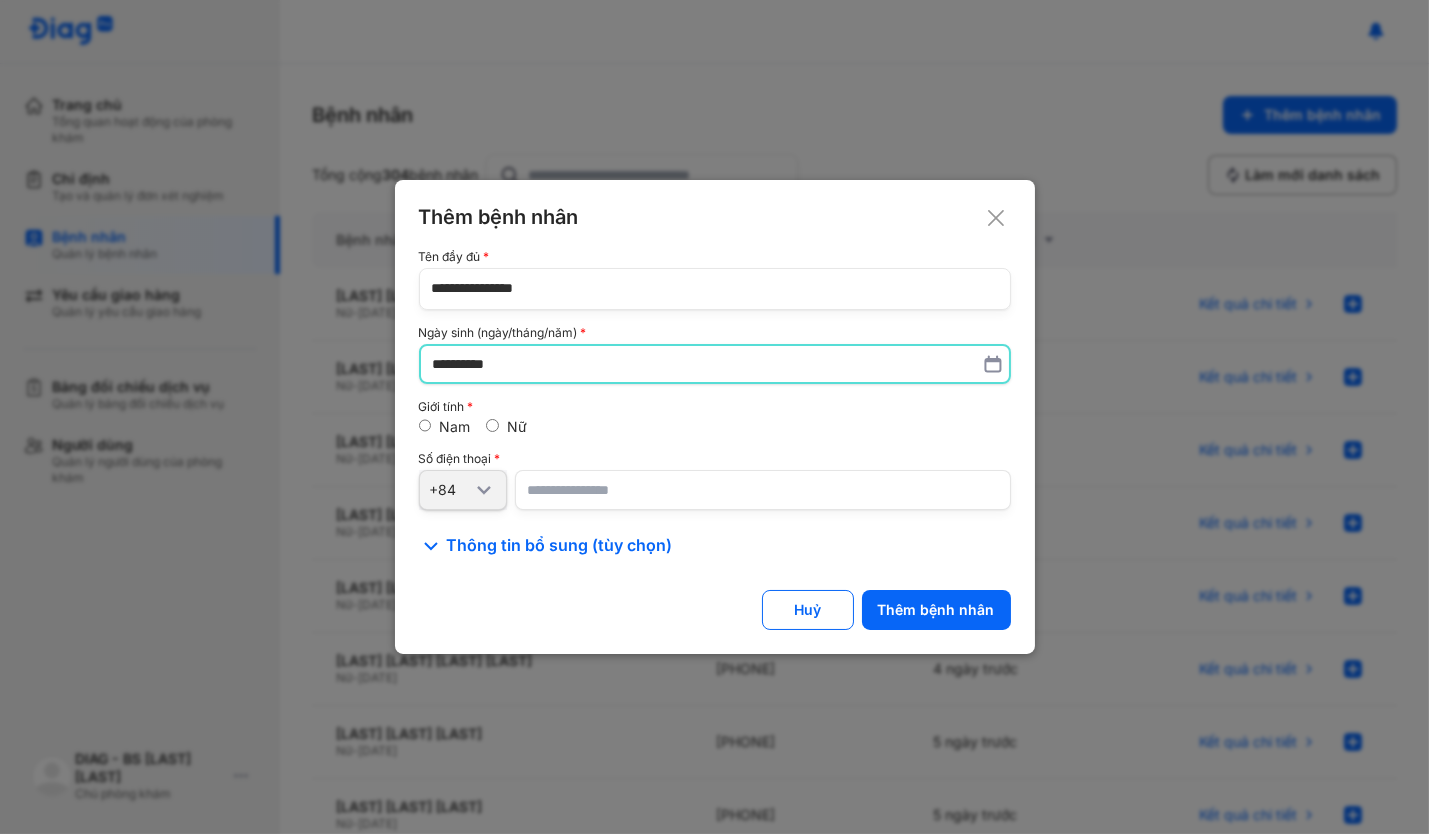 type on "**********" 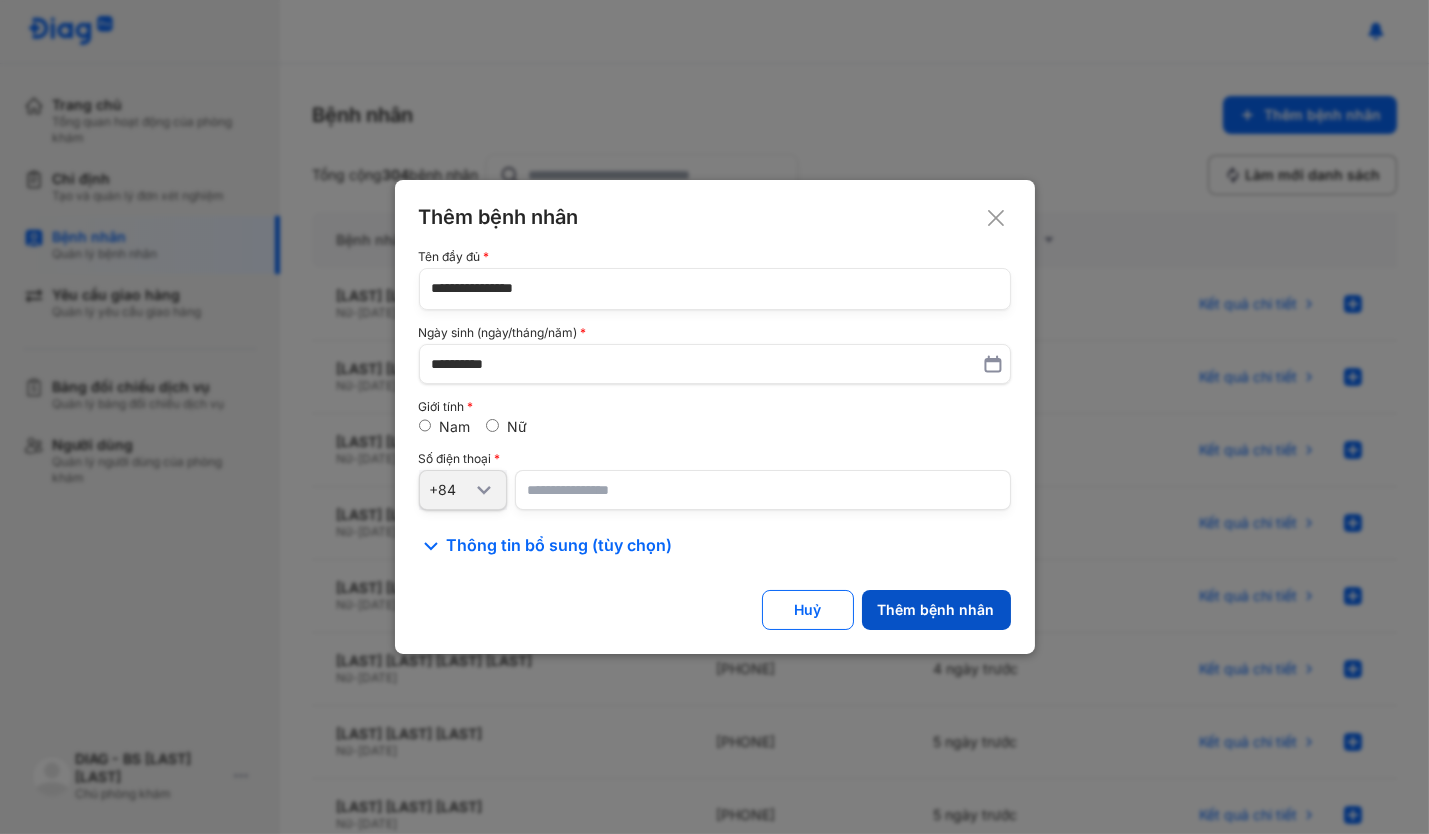 click on "Thêm bệnh nhân" 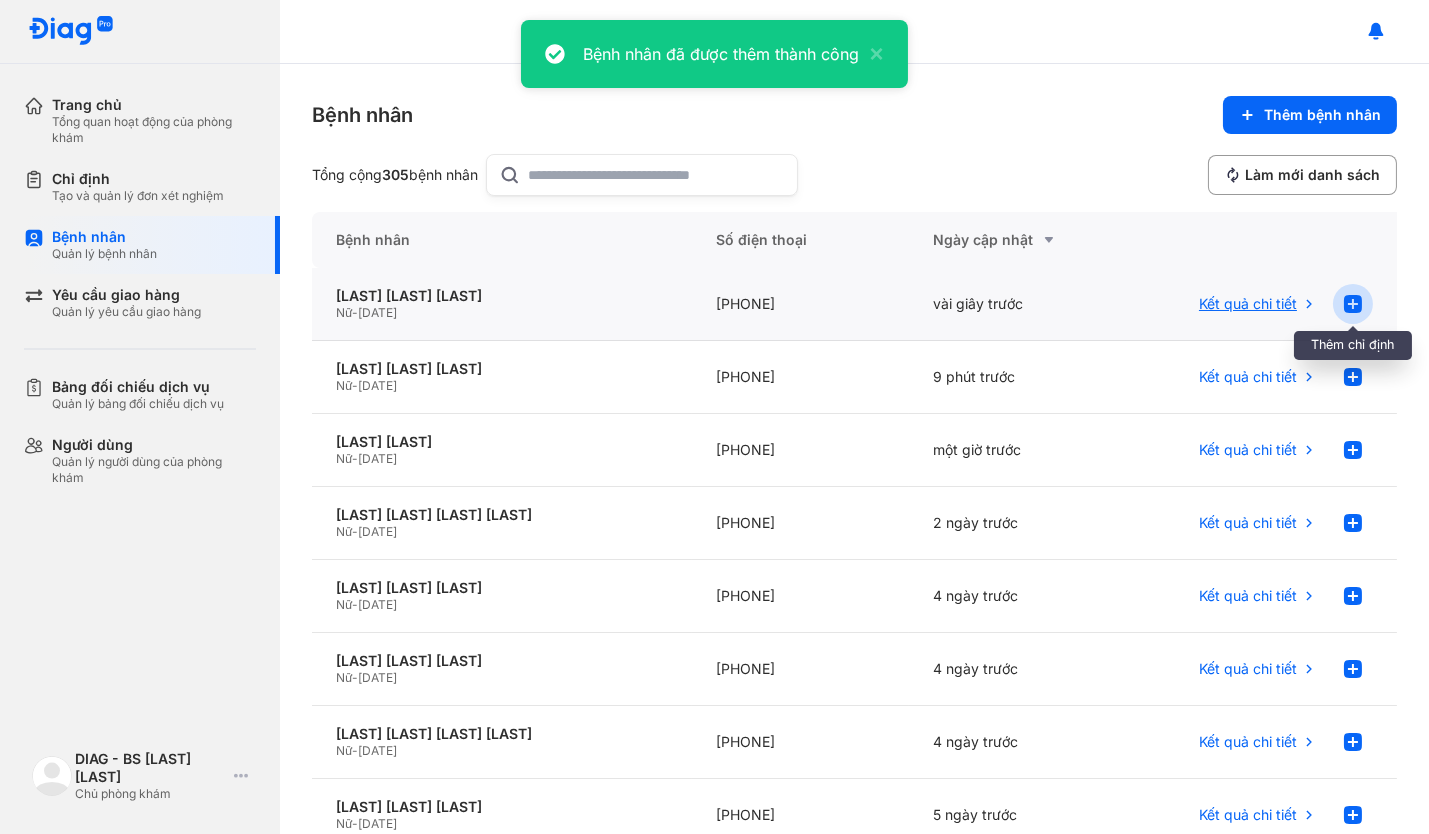 click 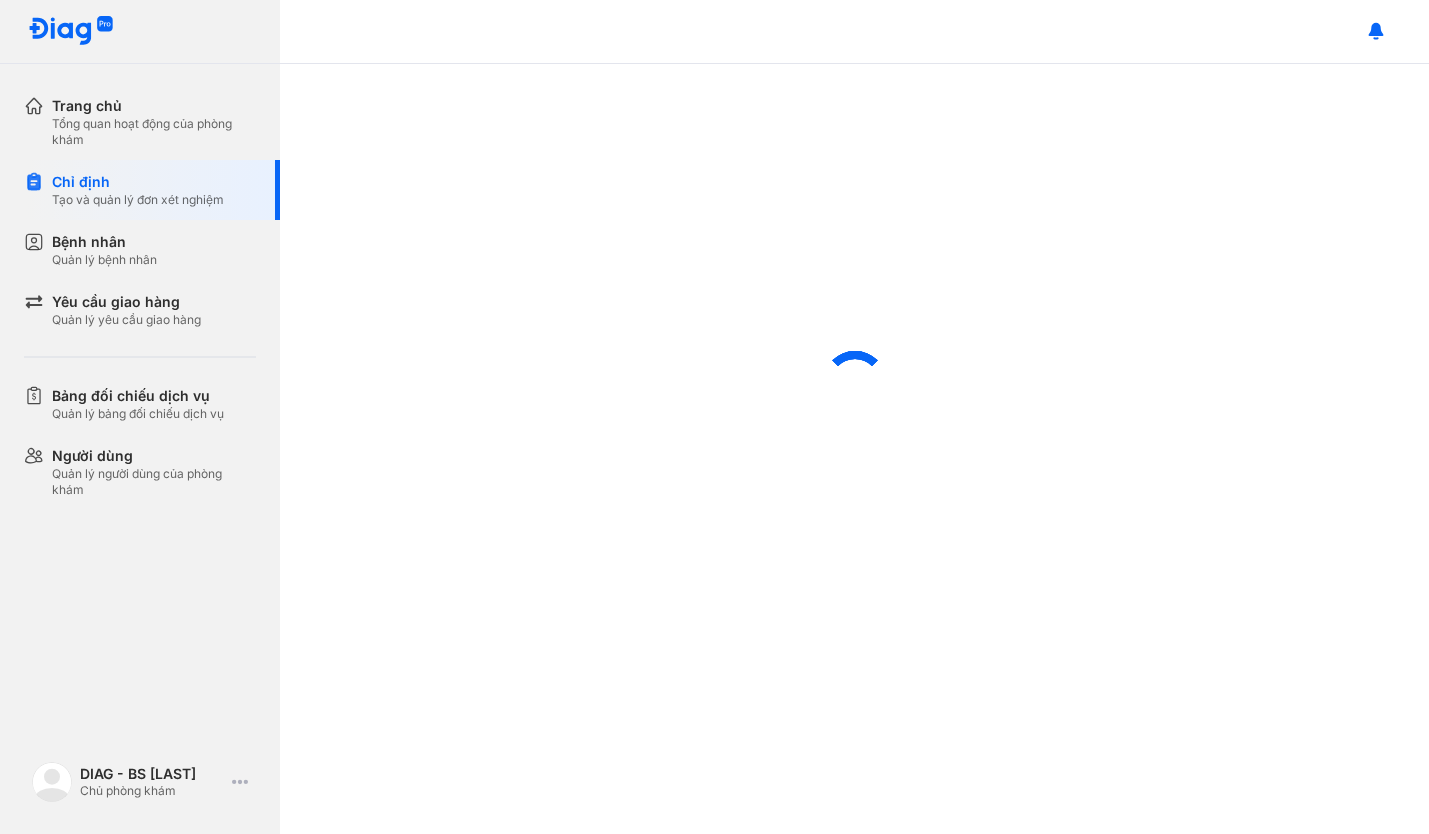 scroll, scrollTop: 0, scrollLeft: 0, axis: both 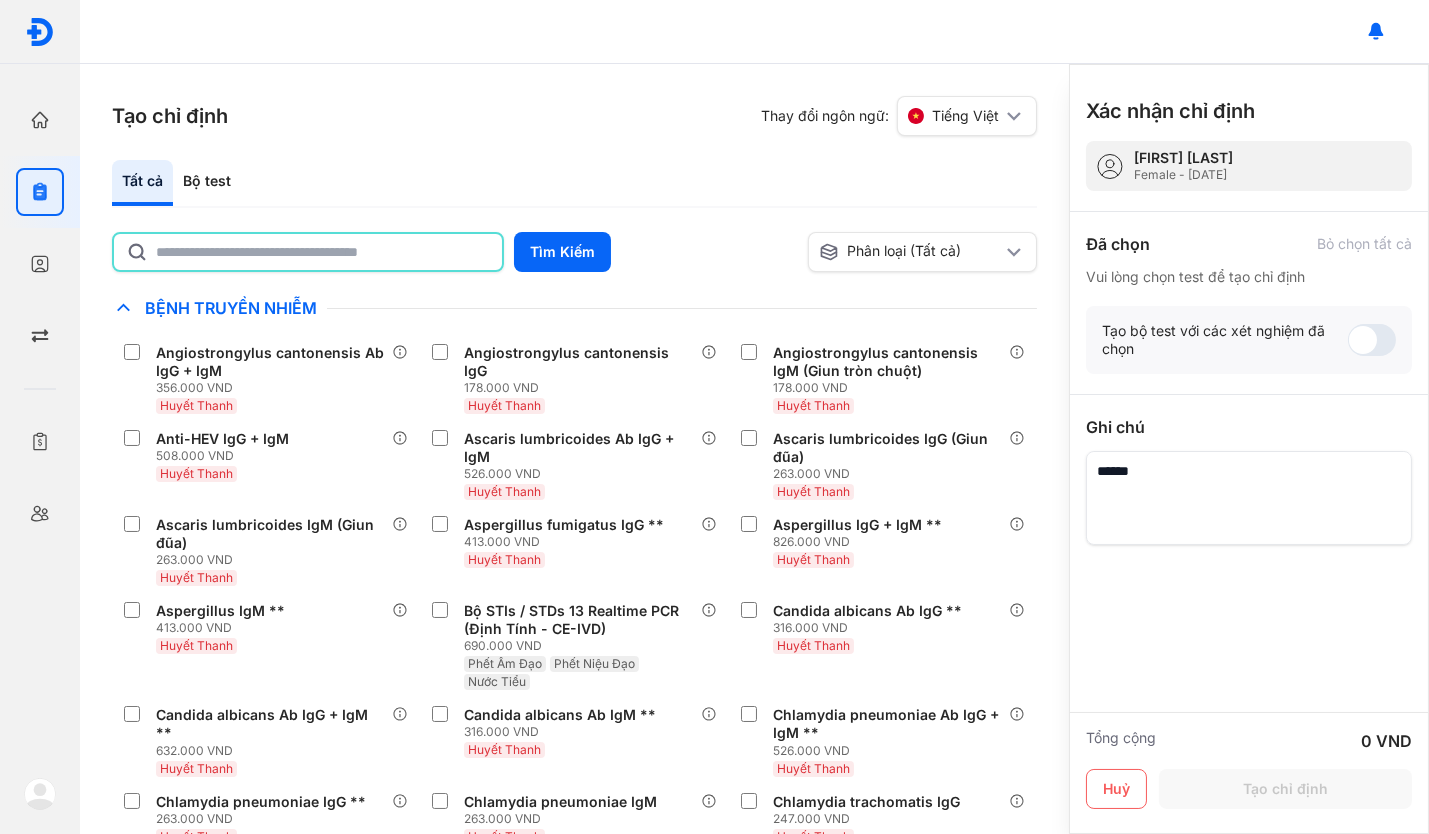 click 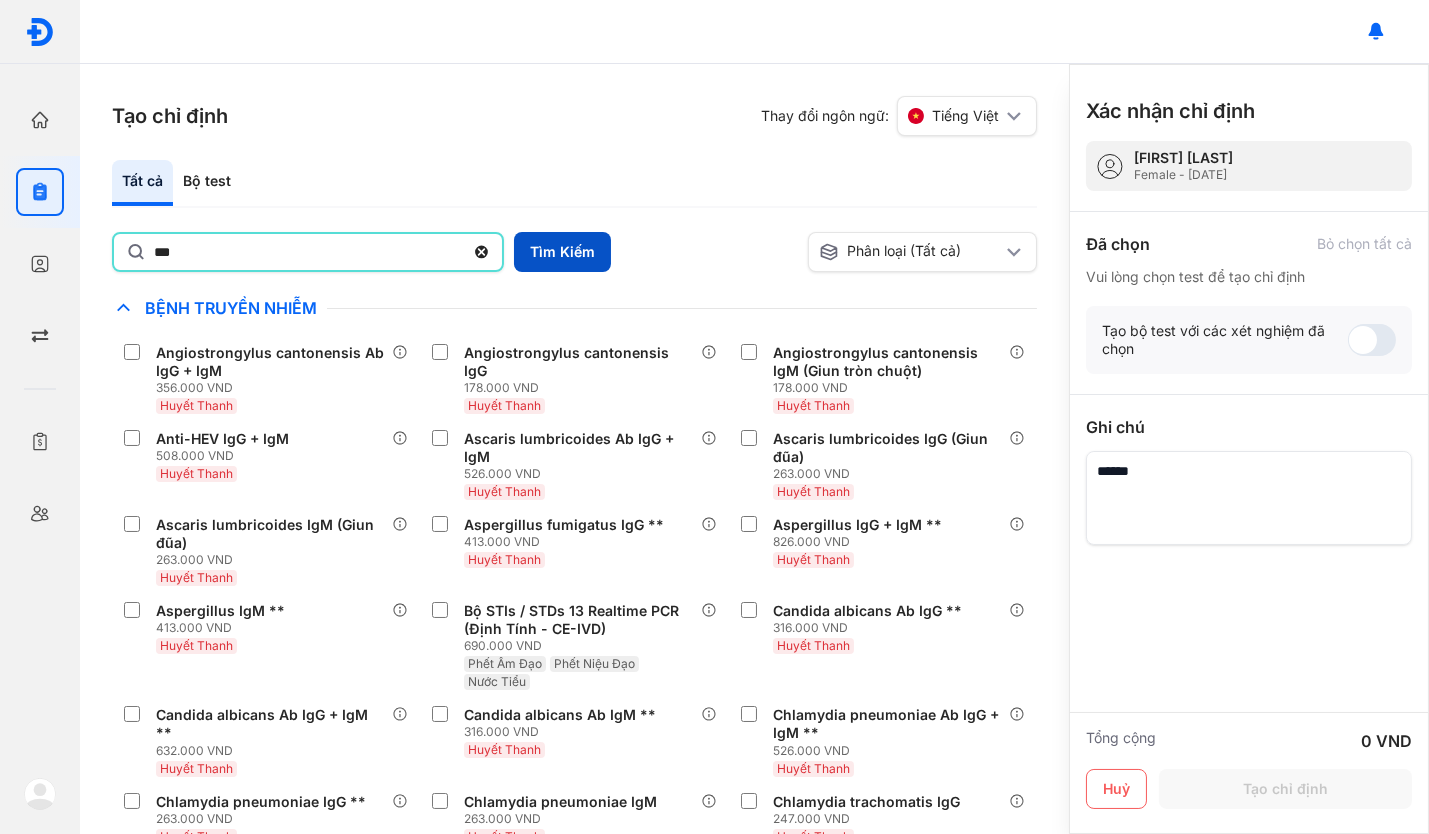 type on "***" 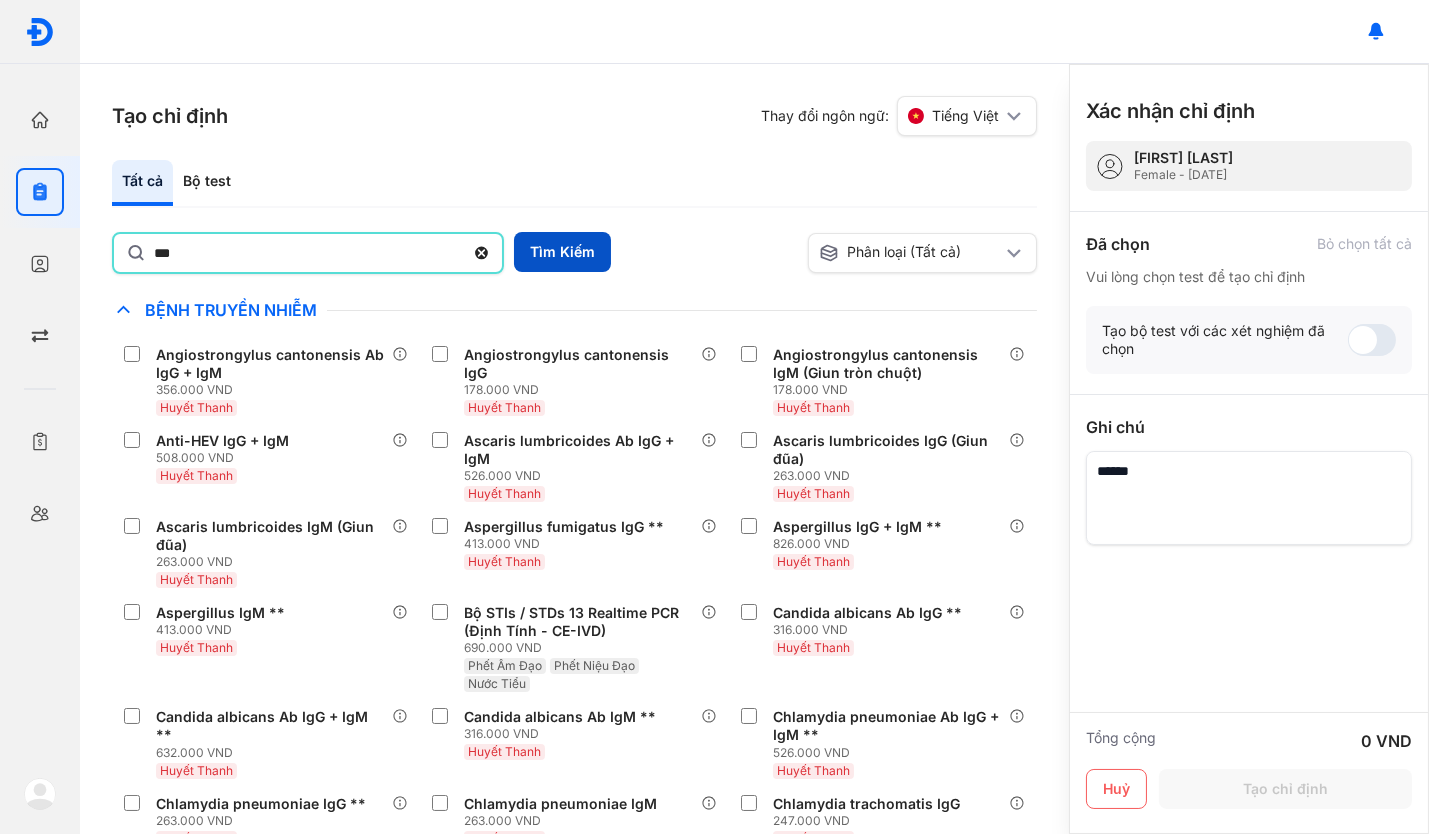 click on "Tìm Kiếm" at bounding box center [562, 252] 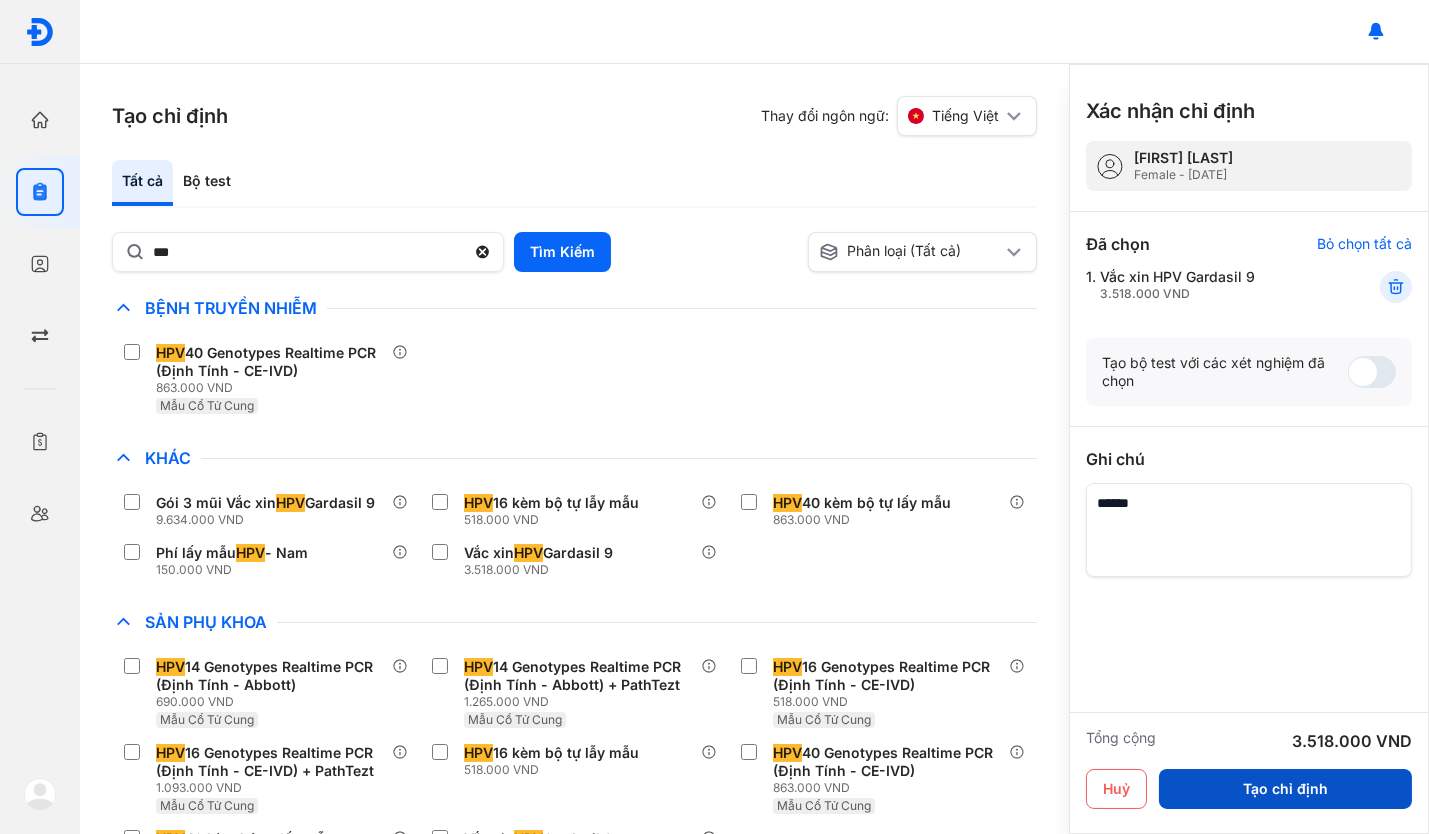 click on "Tạo chỉ định" at bounding box center (1285, 789) 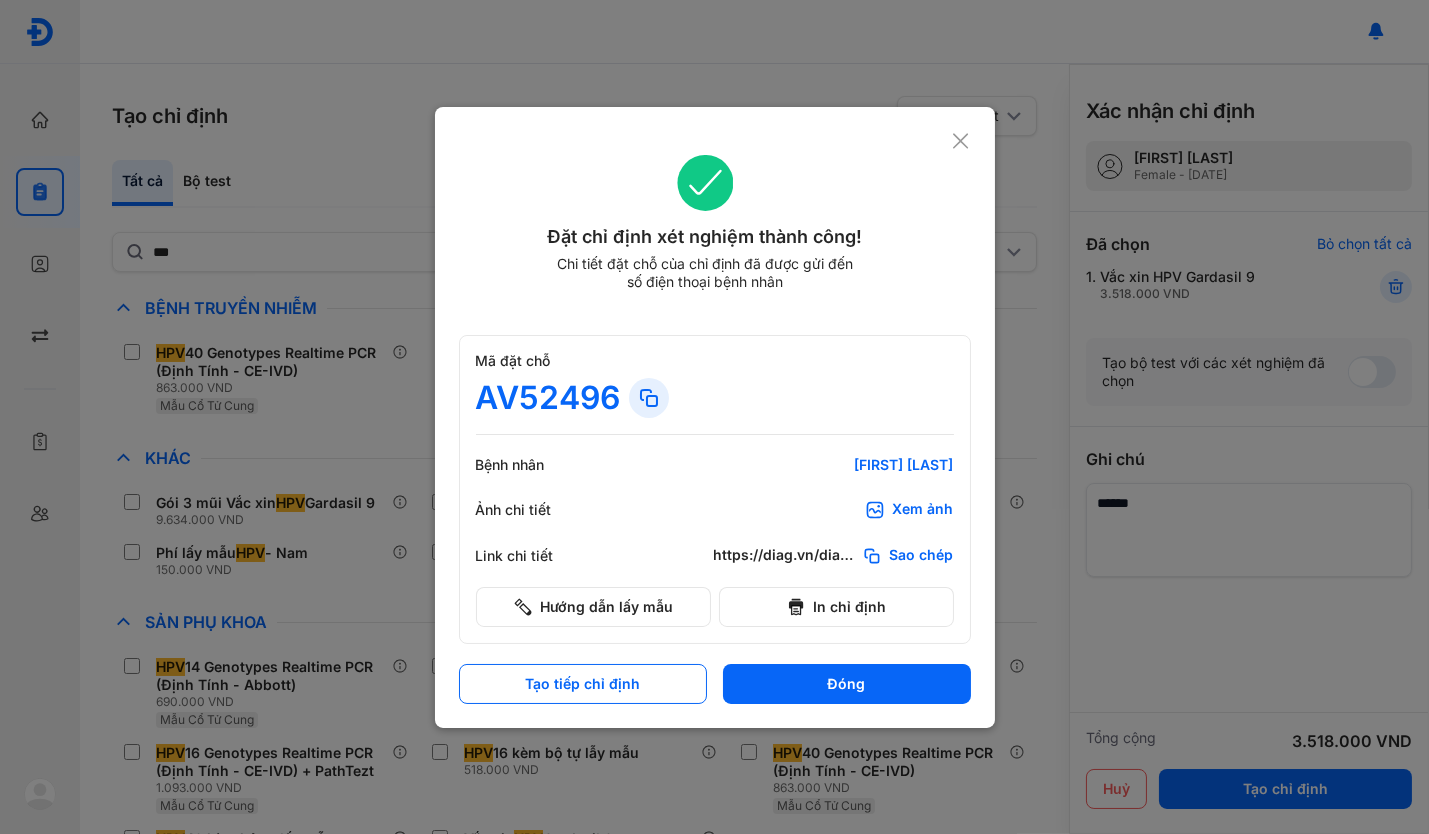 click 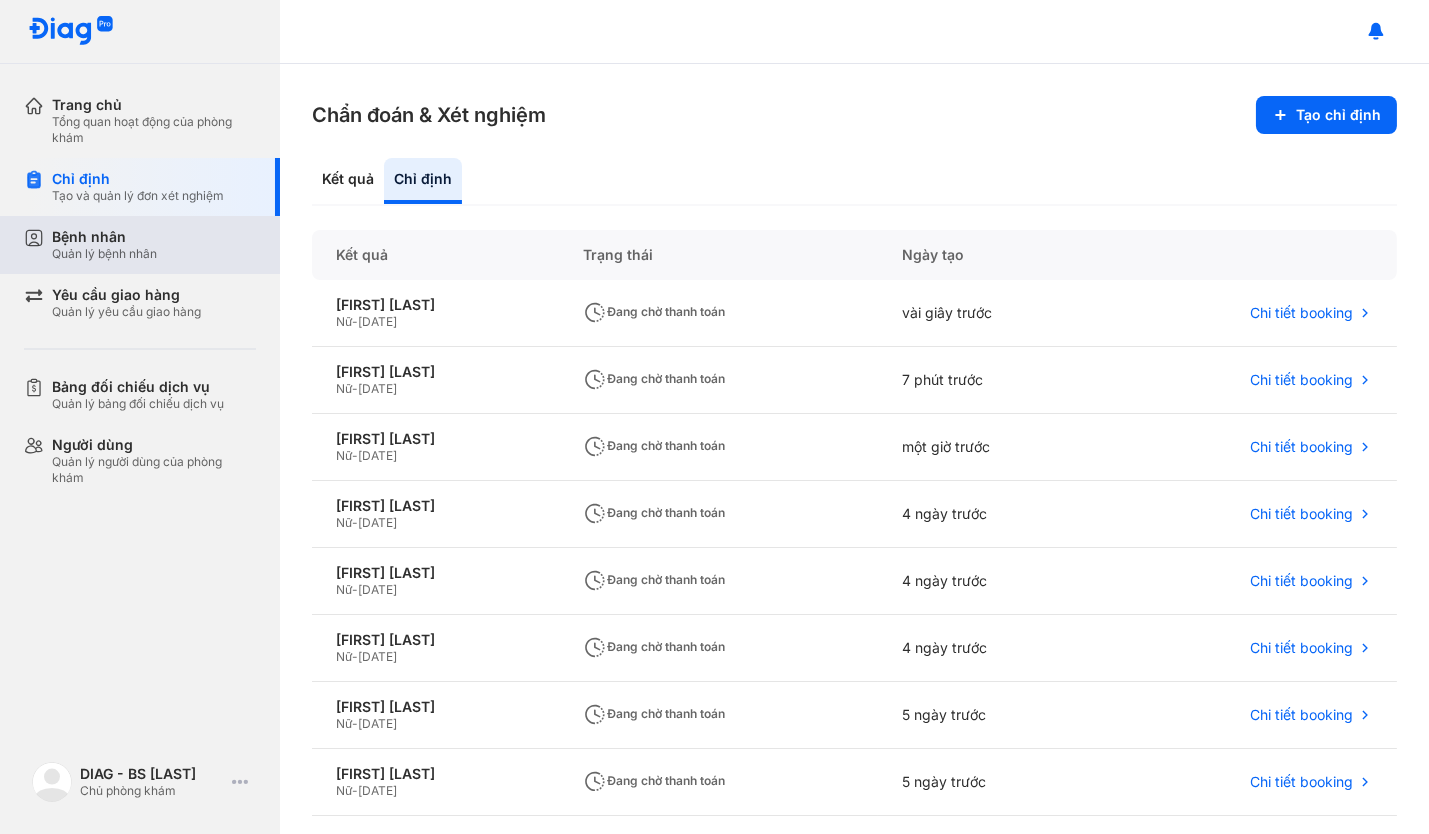 click on "Quản lý bệnh nhân" at bounding box center [104, 254] 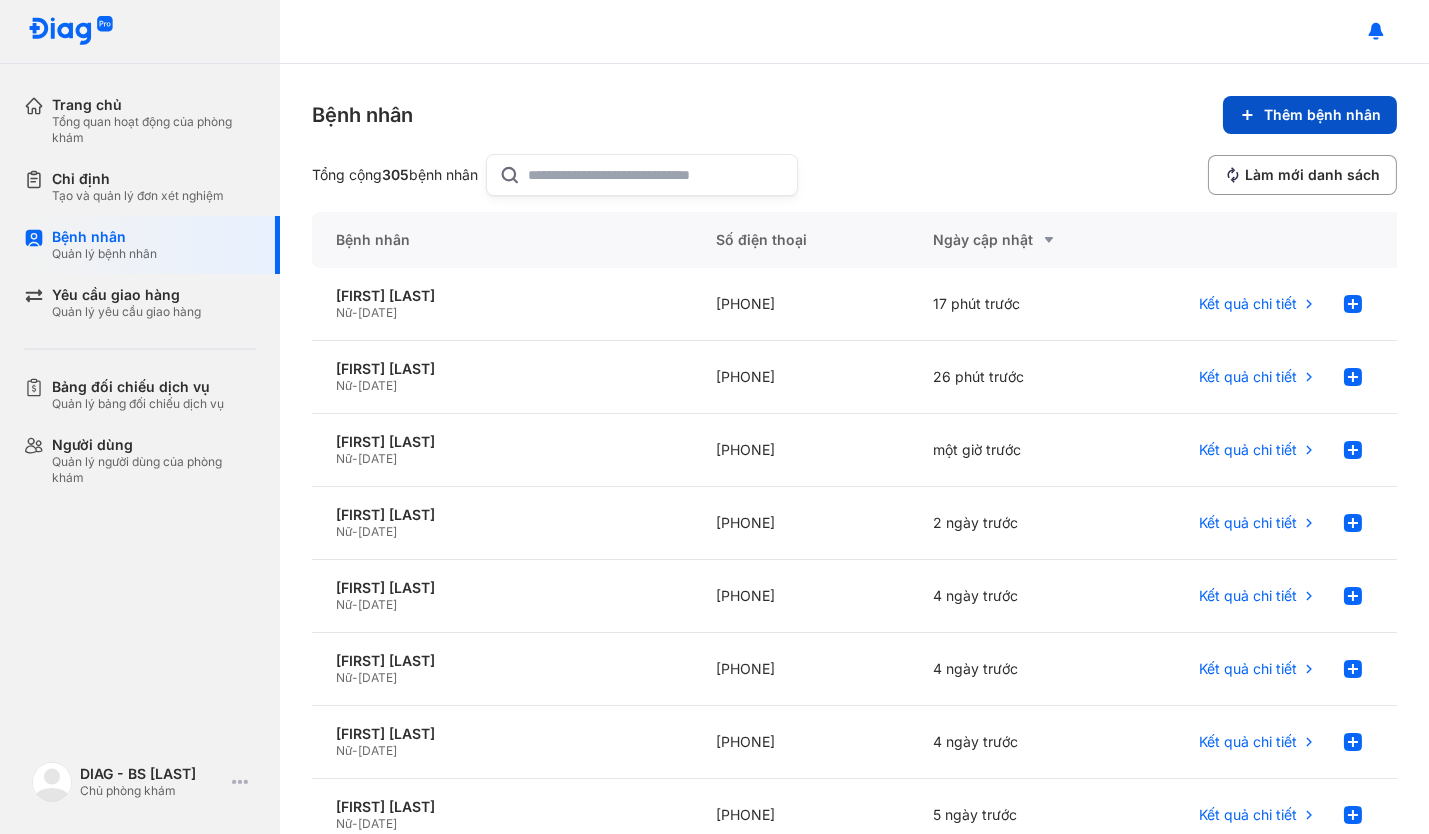 click on "Thêm bệnh nhân" 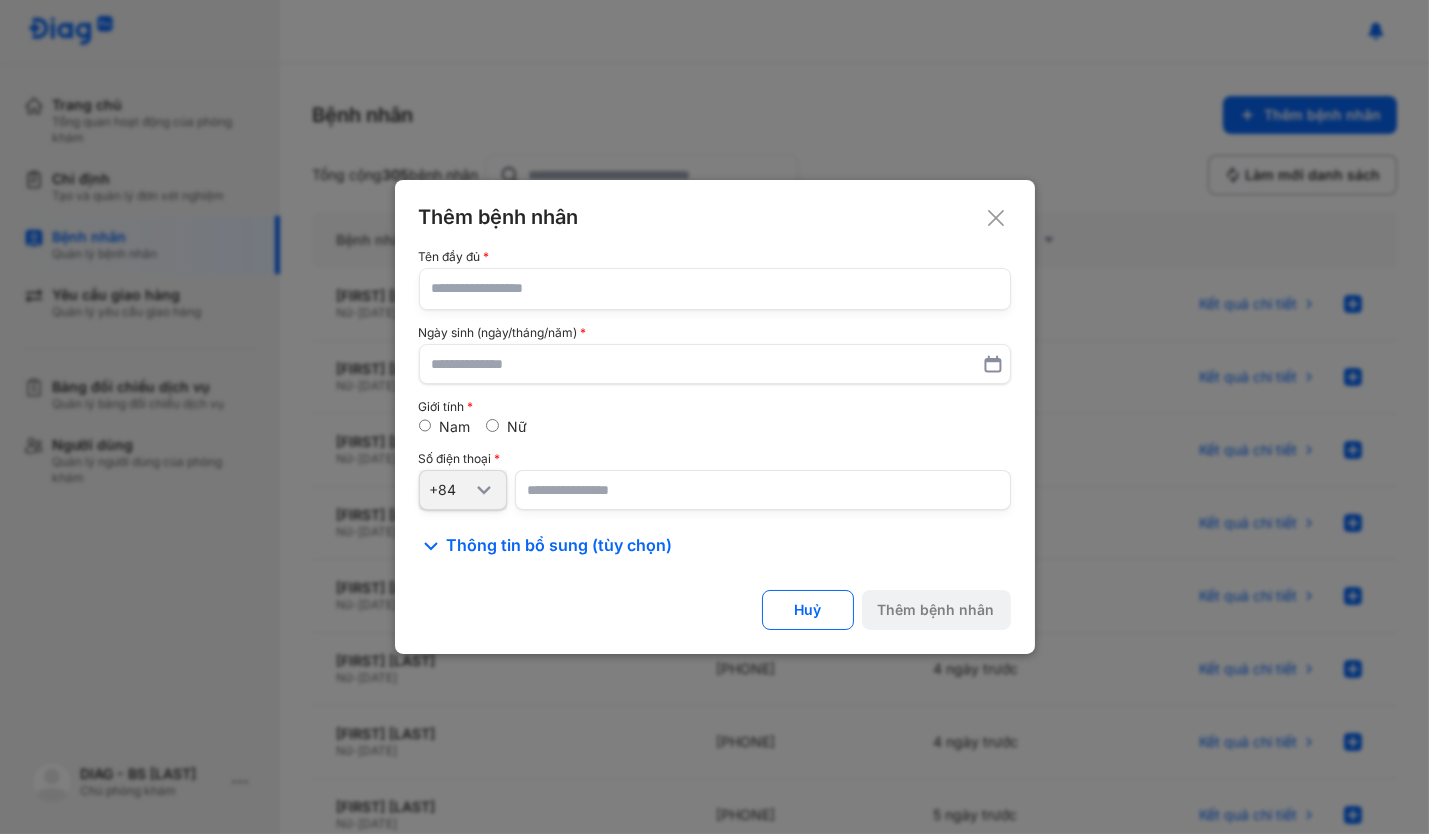 click 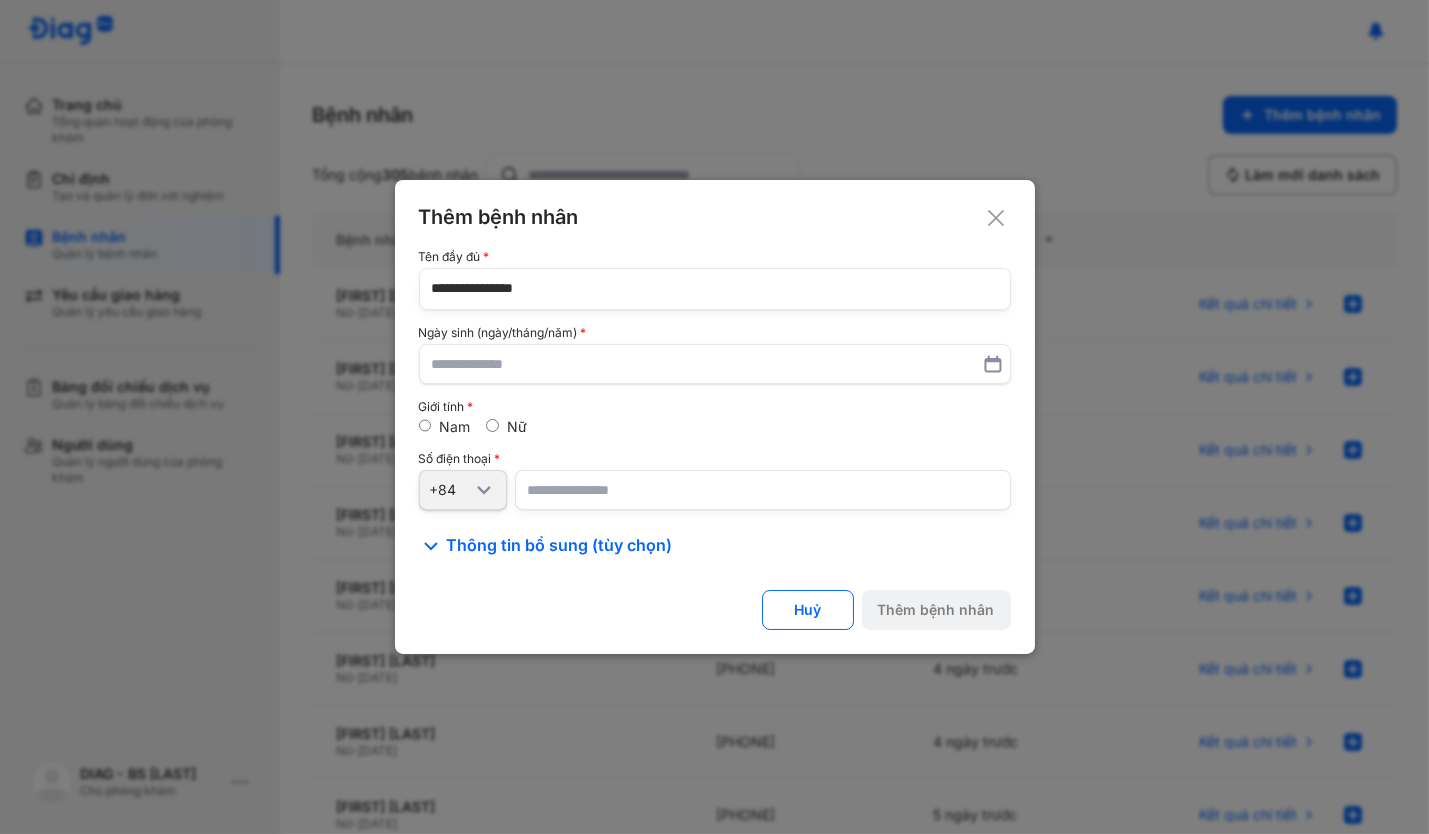 type on "**********" 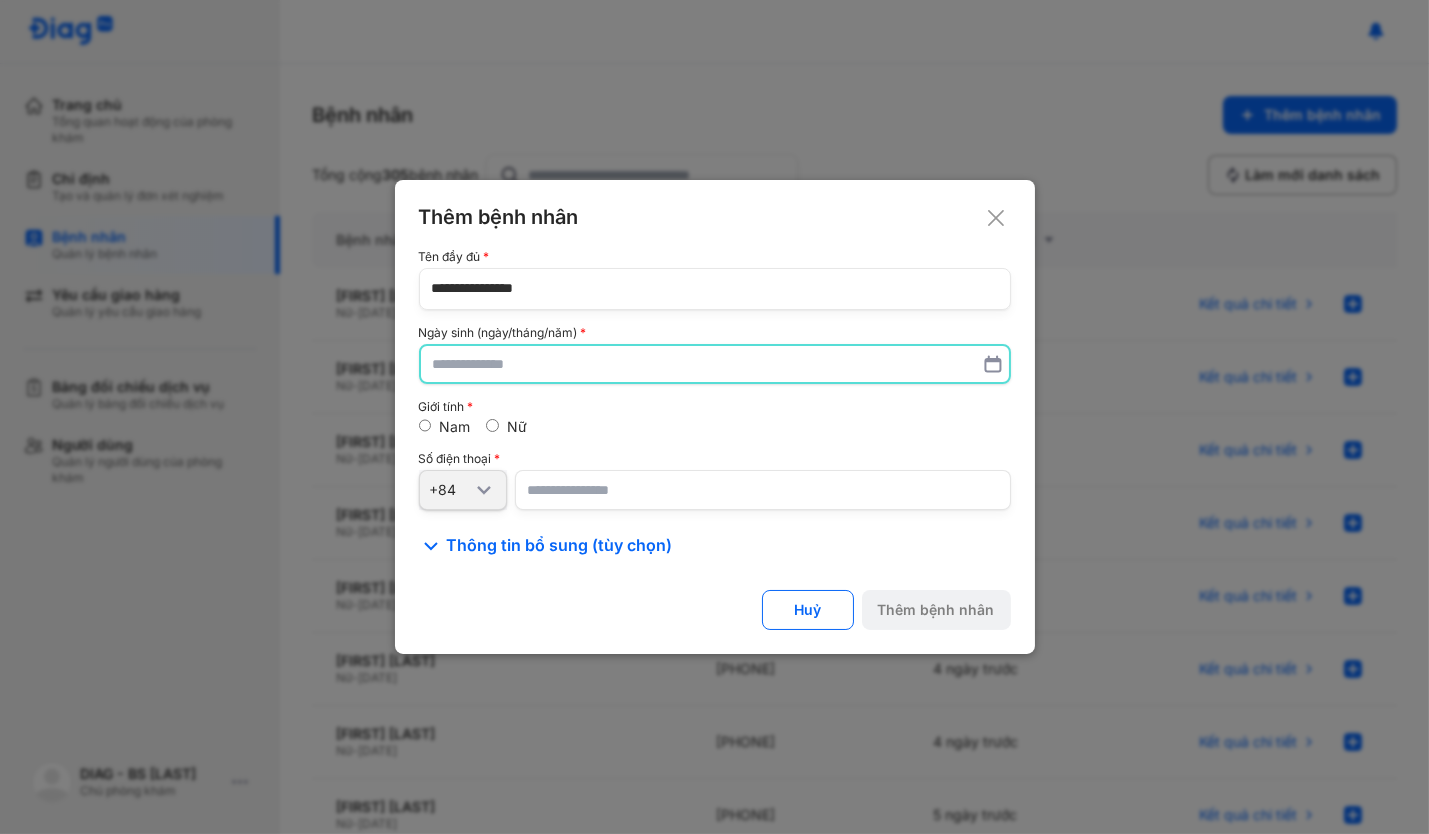 click at bounding box center (715, 364) 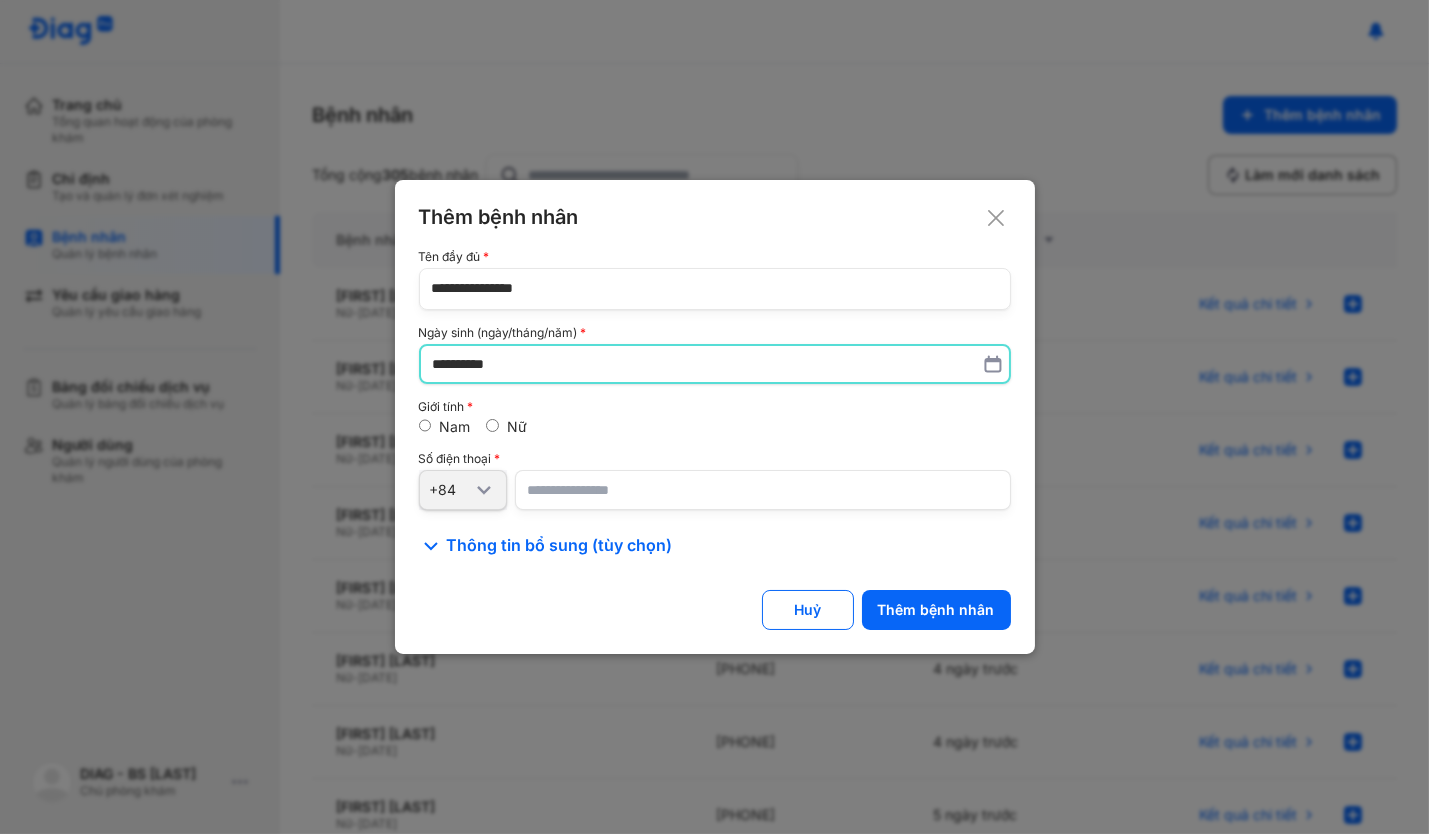 type on "**********" 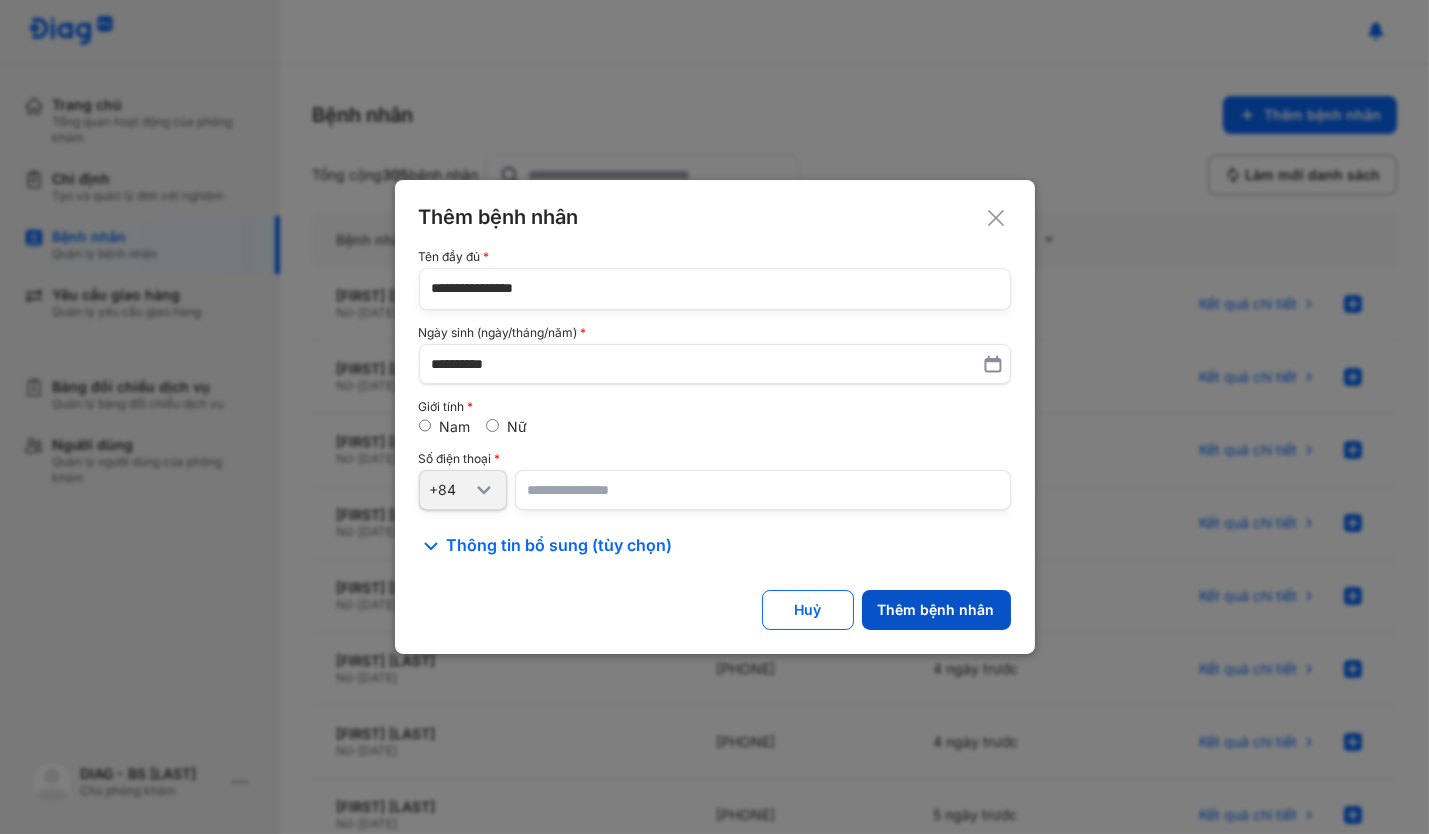 click on "Thêm bệnh nhân" 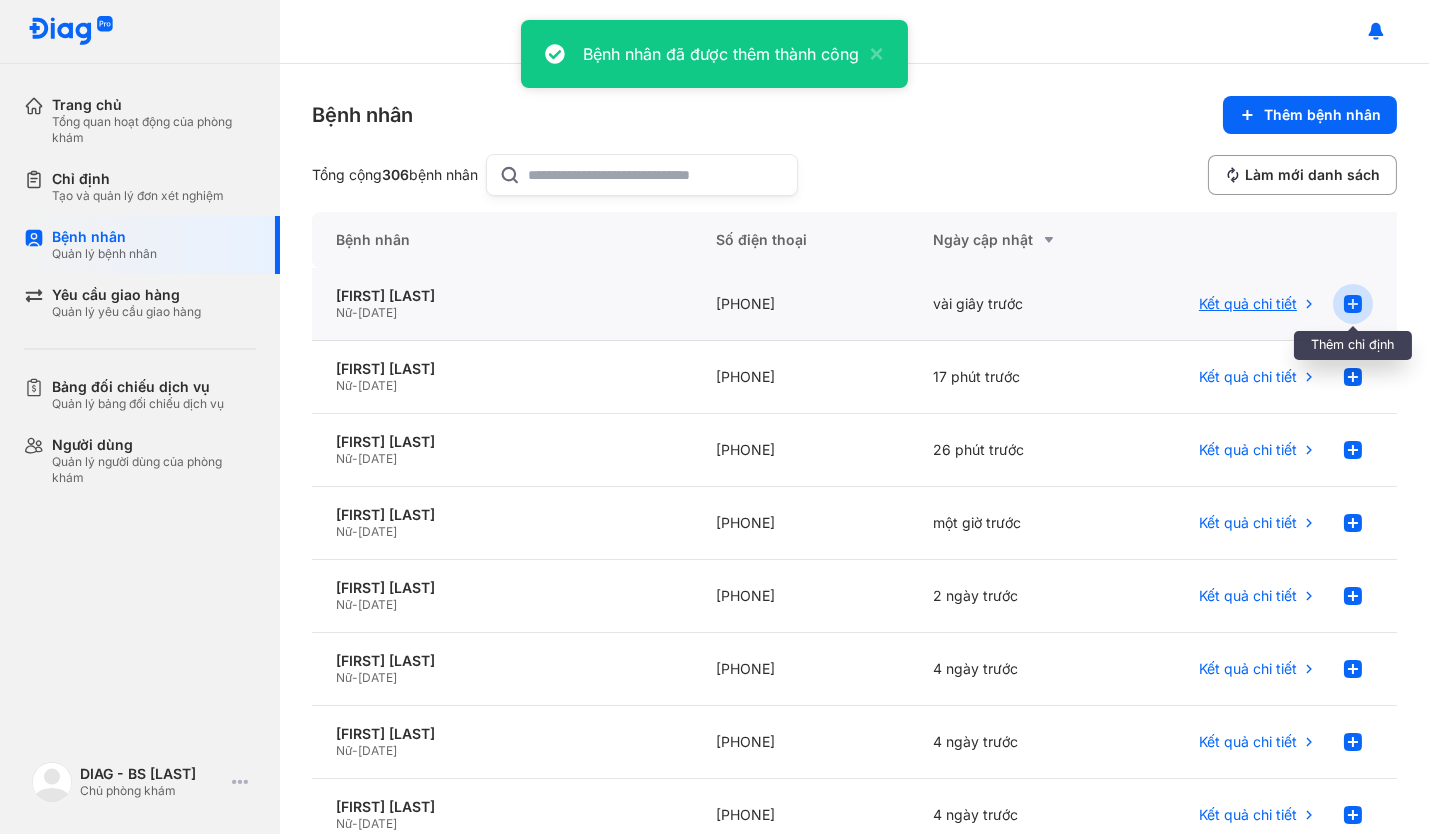 click 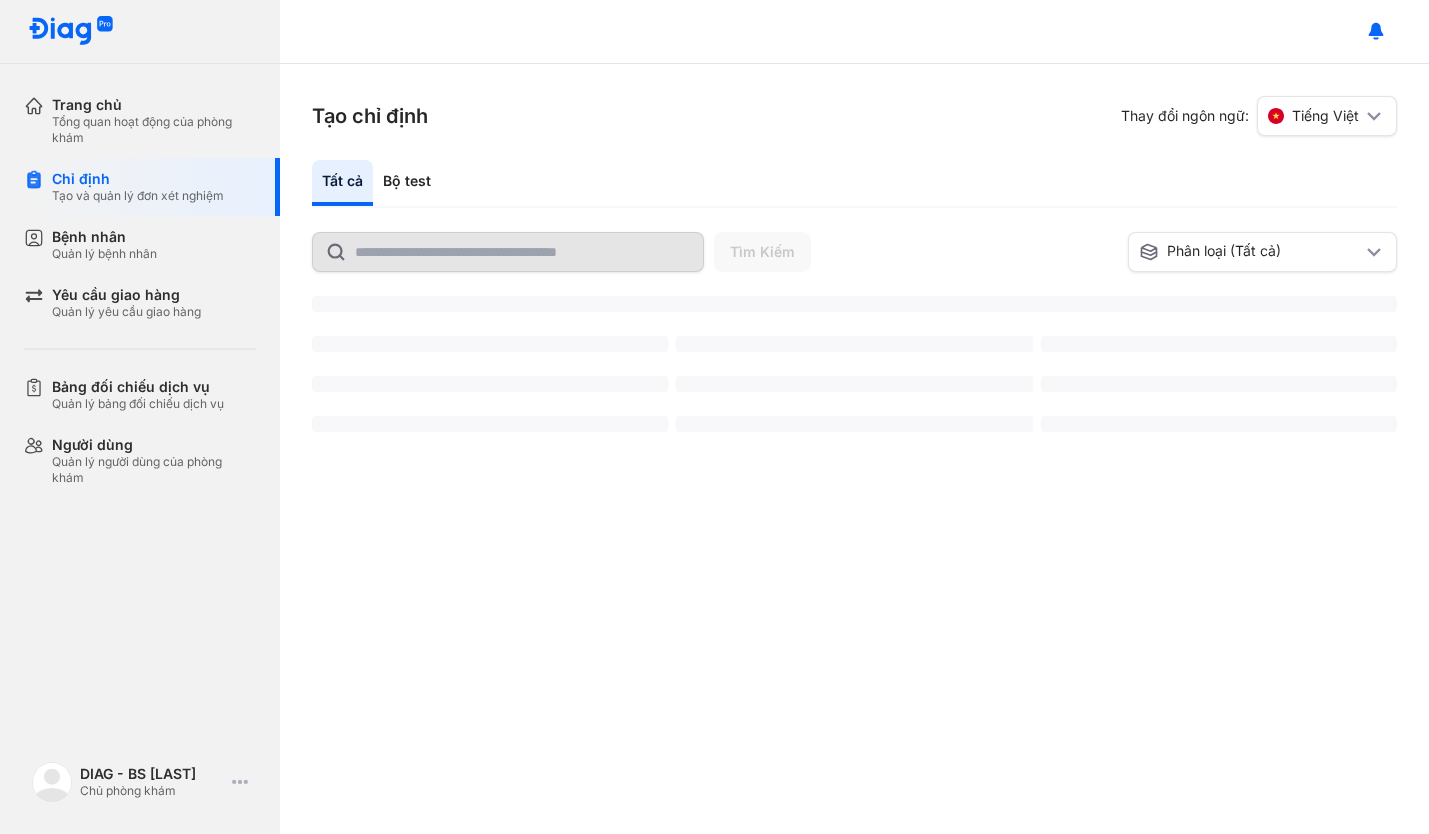 scroll, scrollTop: 0, scrollLeft: 0, axis: both 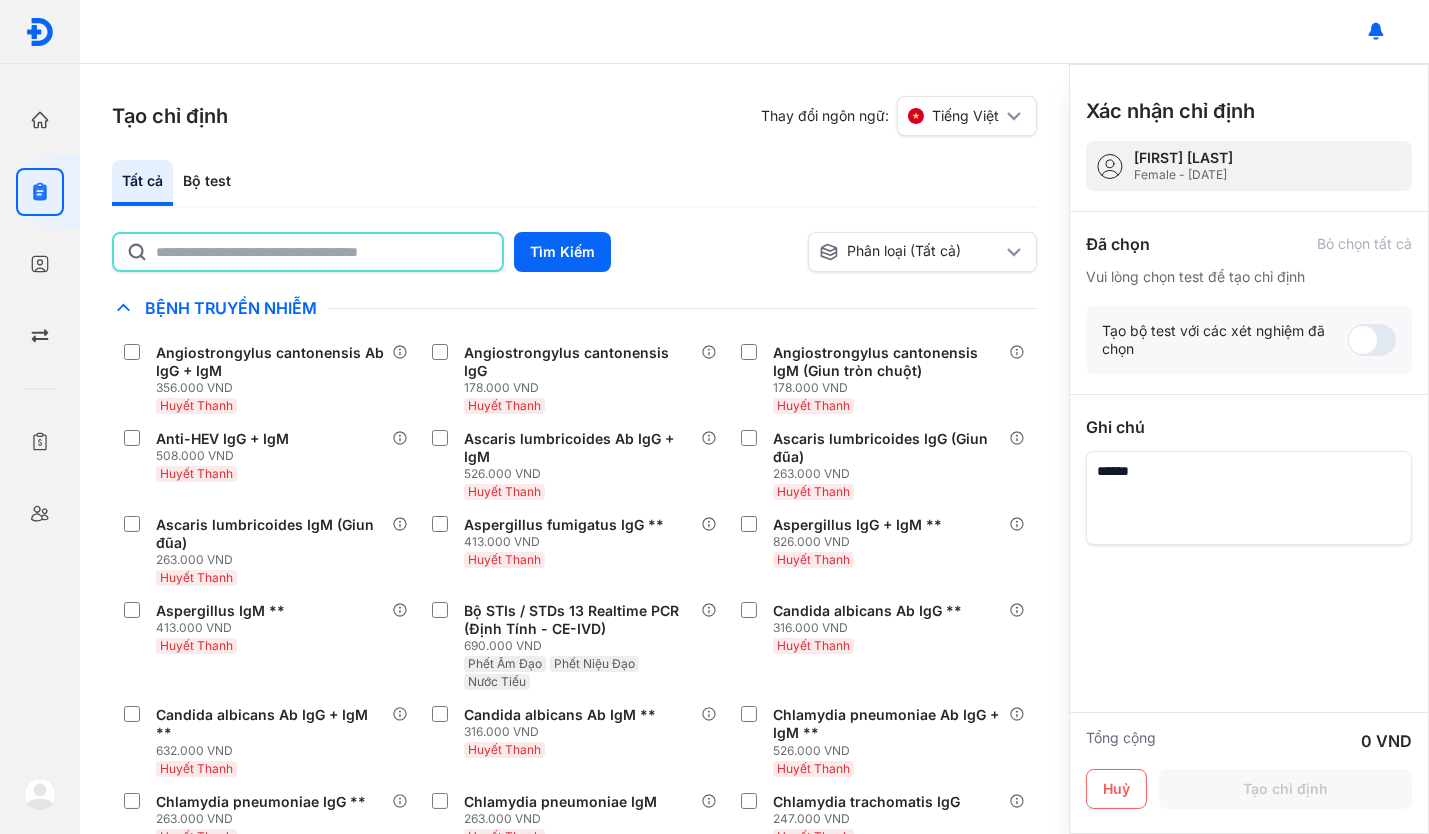 click 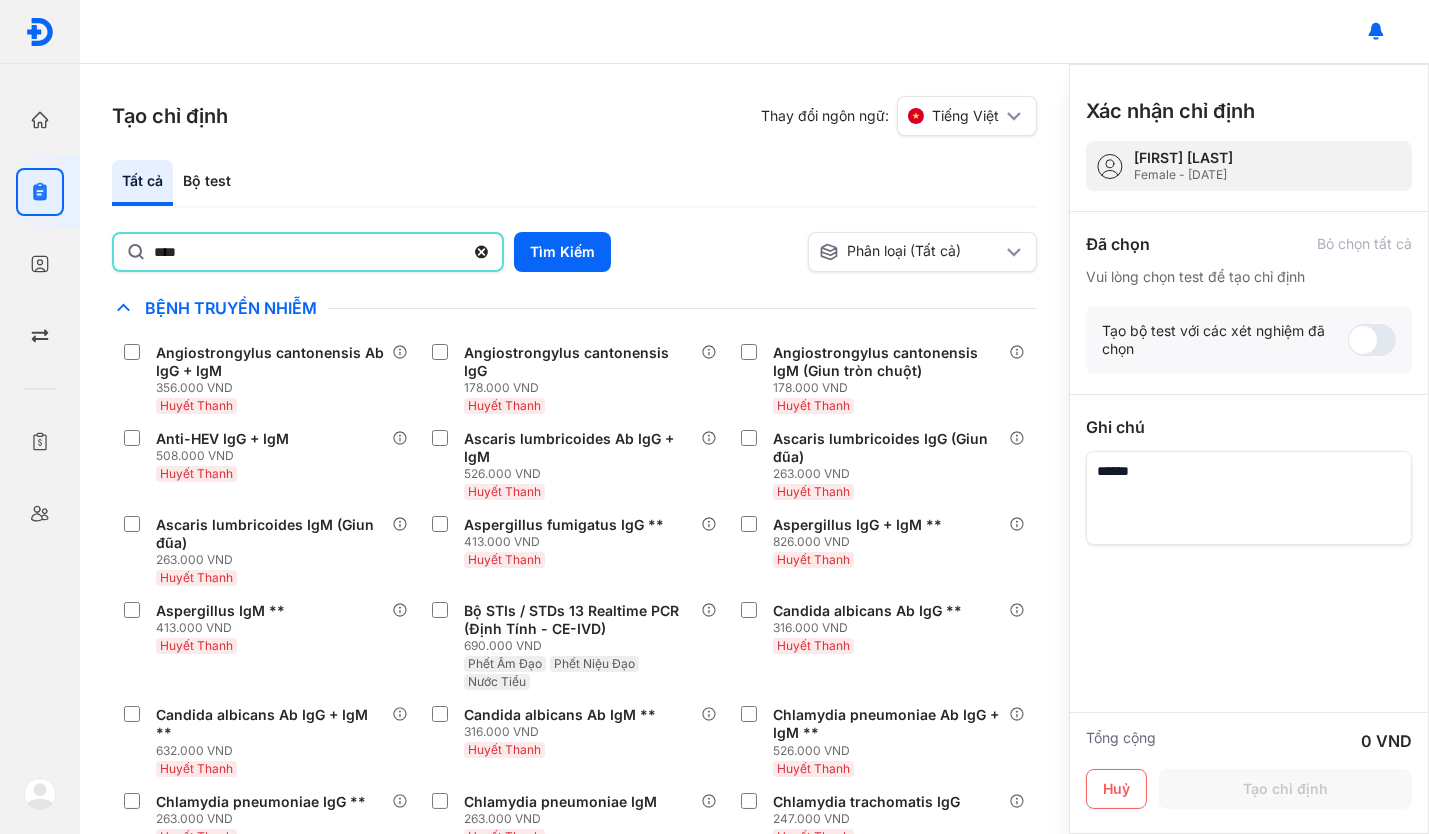 click on "****" 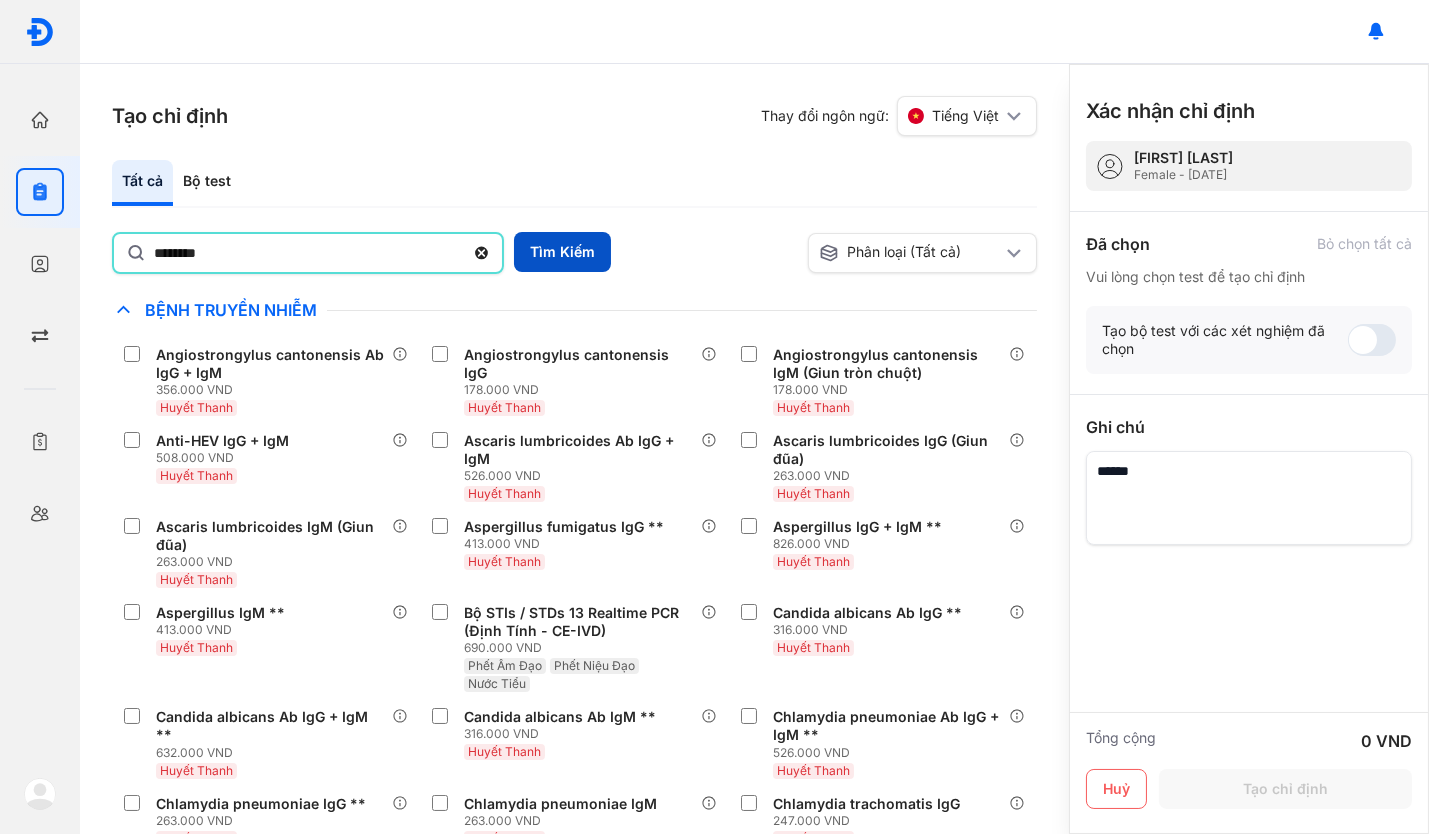 click on "Tìm Kiếm" at bounding box center [562, 252] 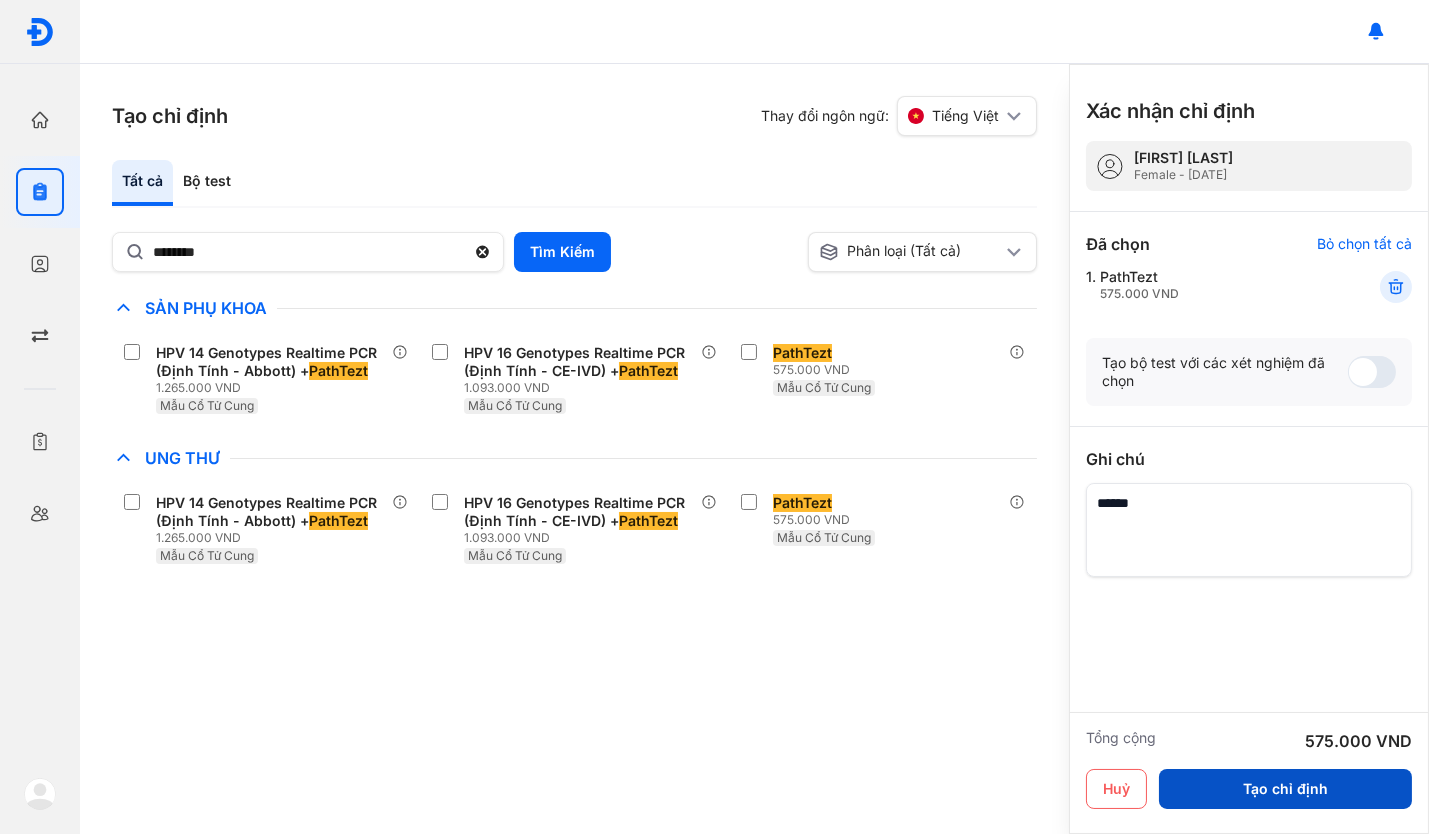 click on "Tạo chỉ định" at bounding box center (1285, 789) 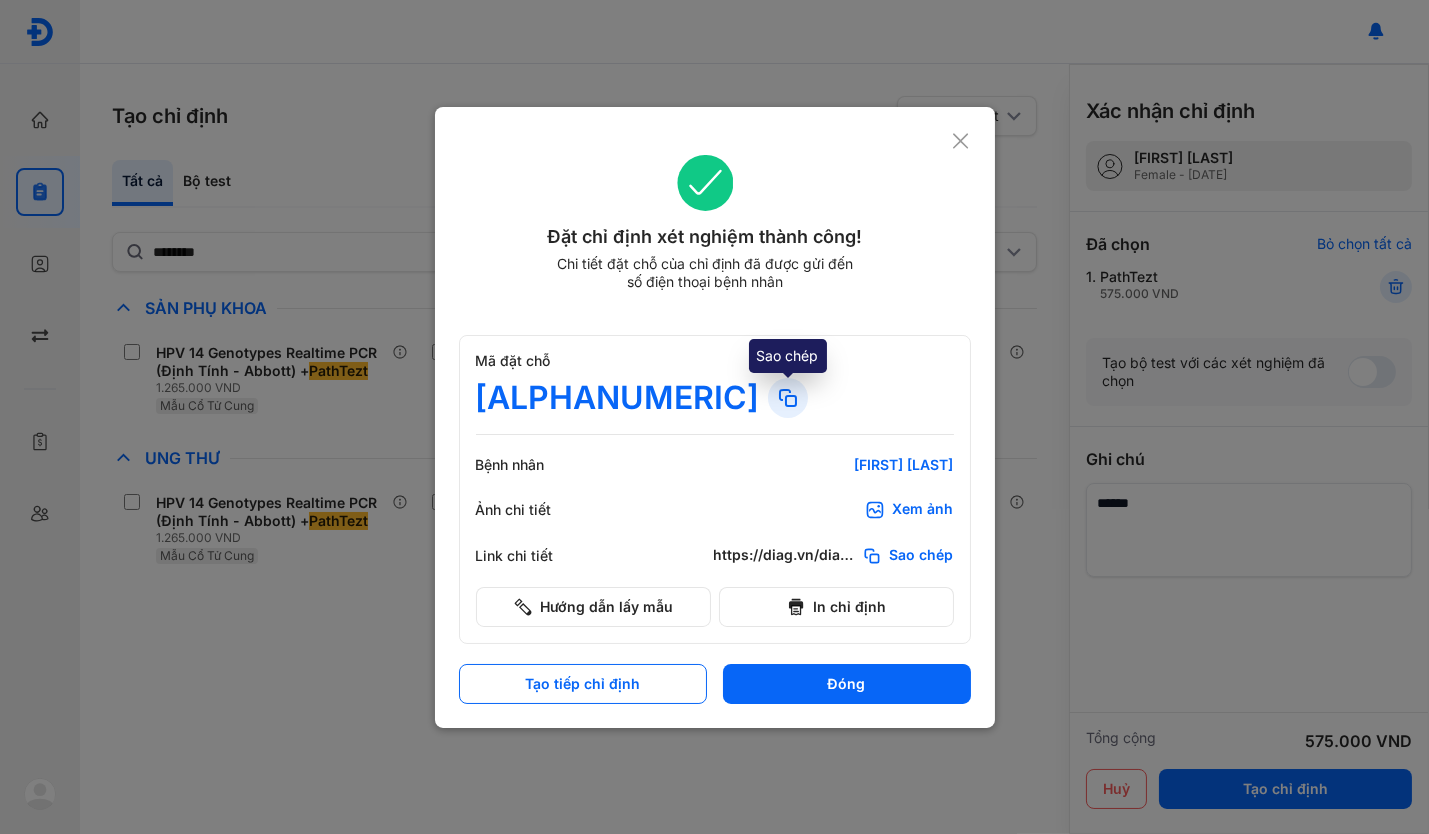 click 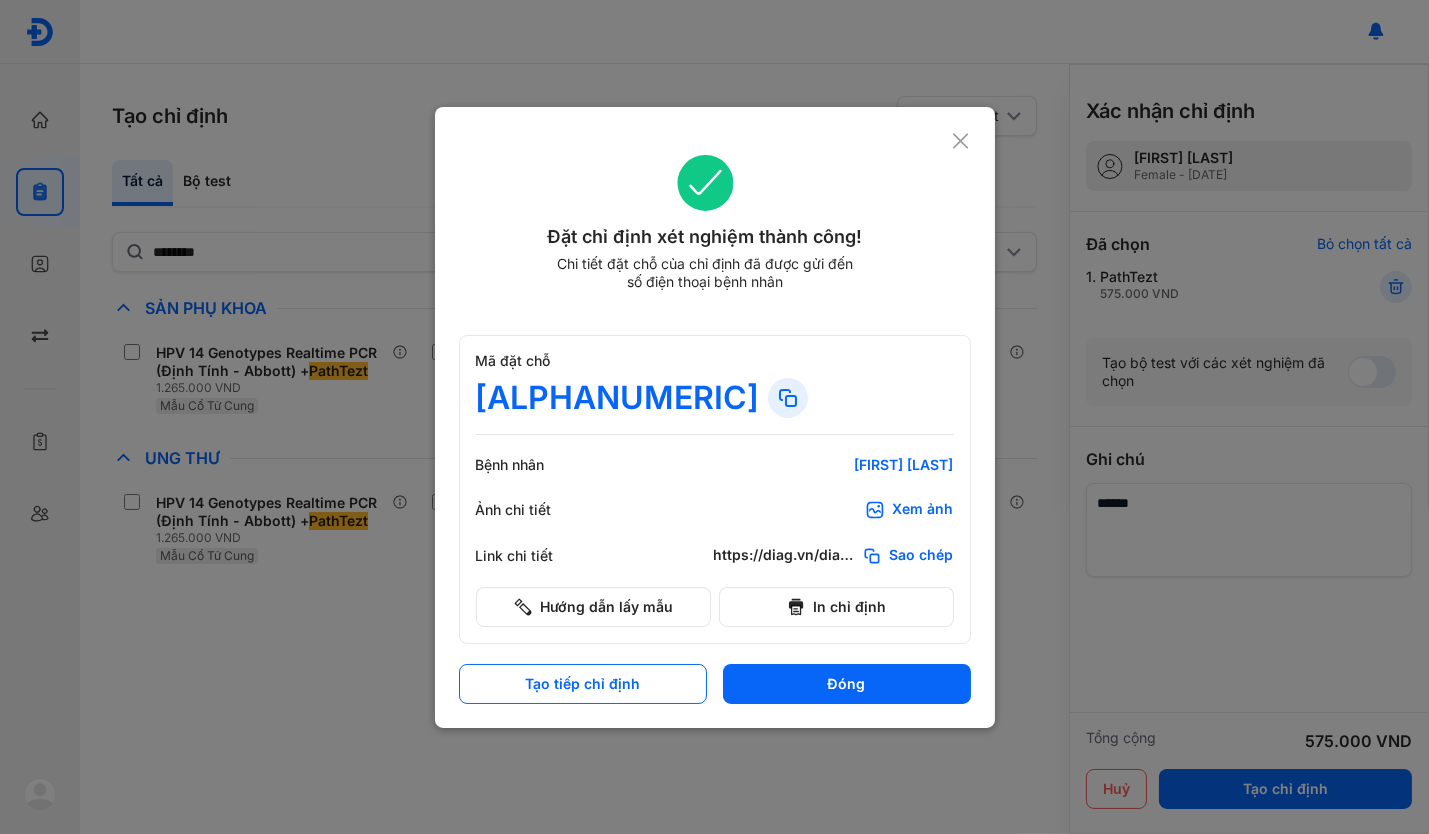 click 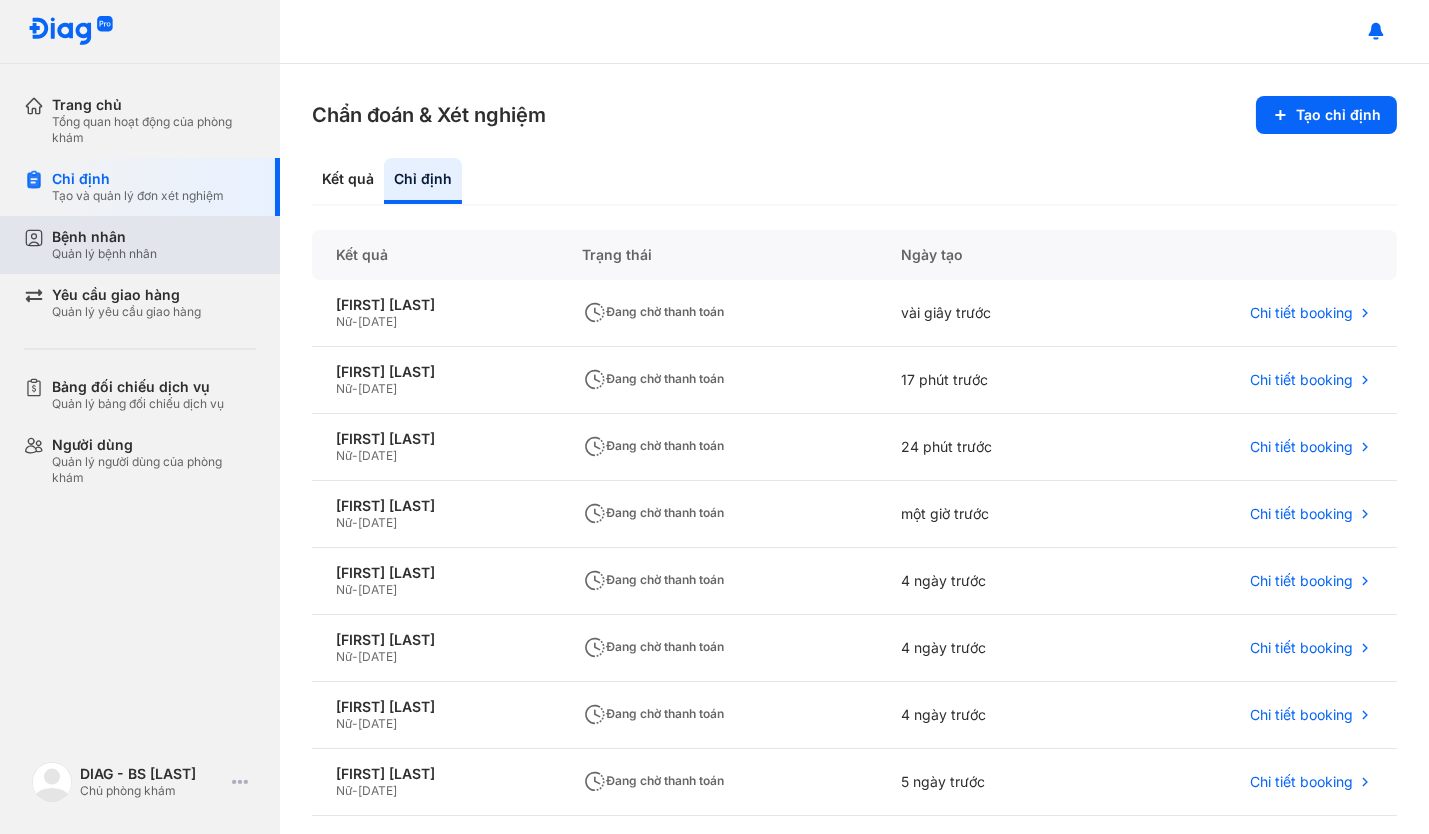 click on "Bệnh nhân" at bounding box center (104, 237) 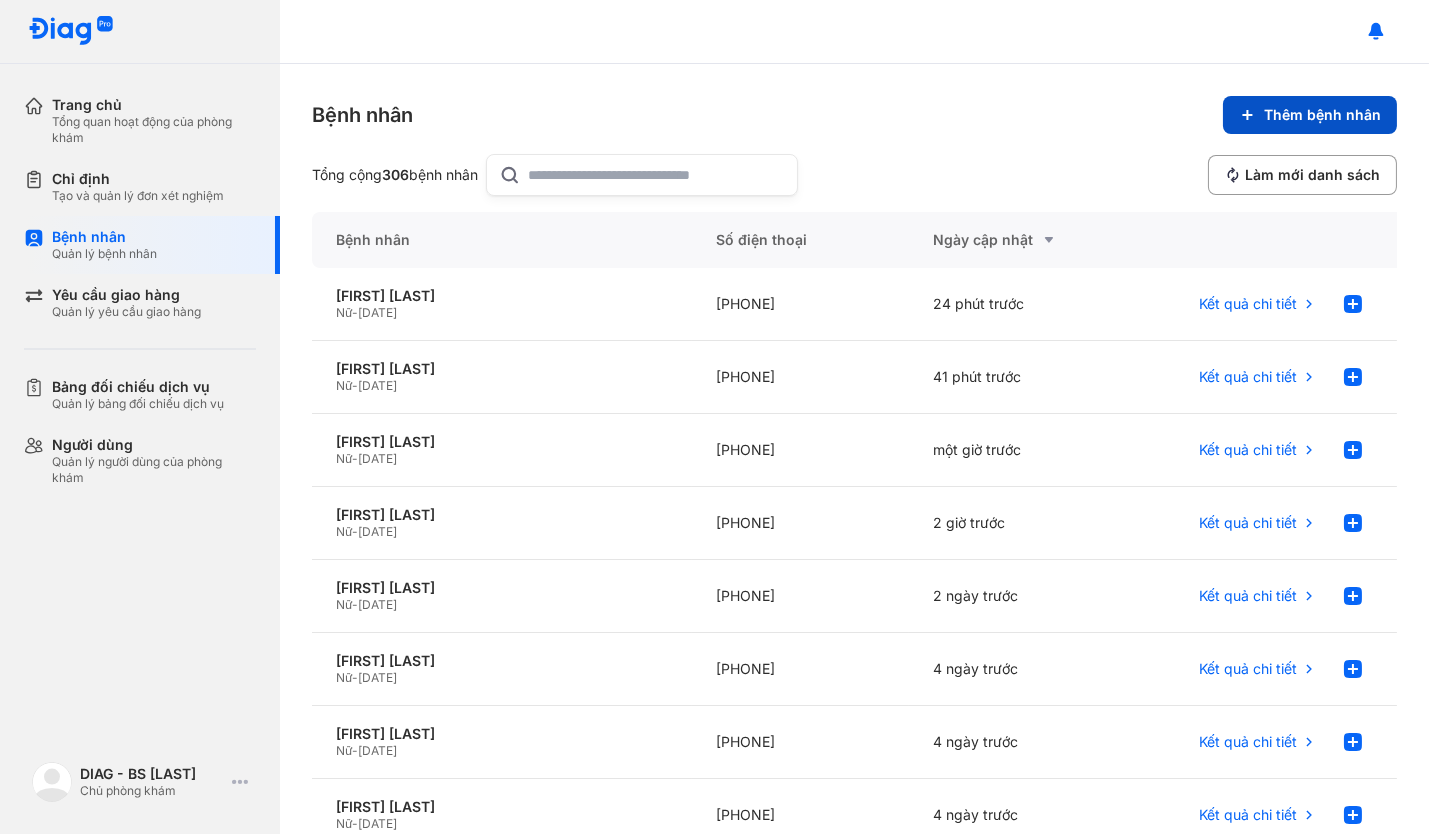 click on "Thêm bệnh nhân" 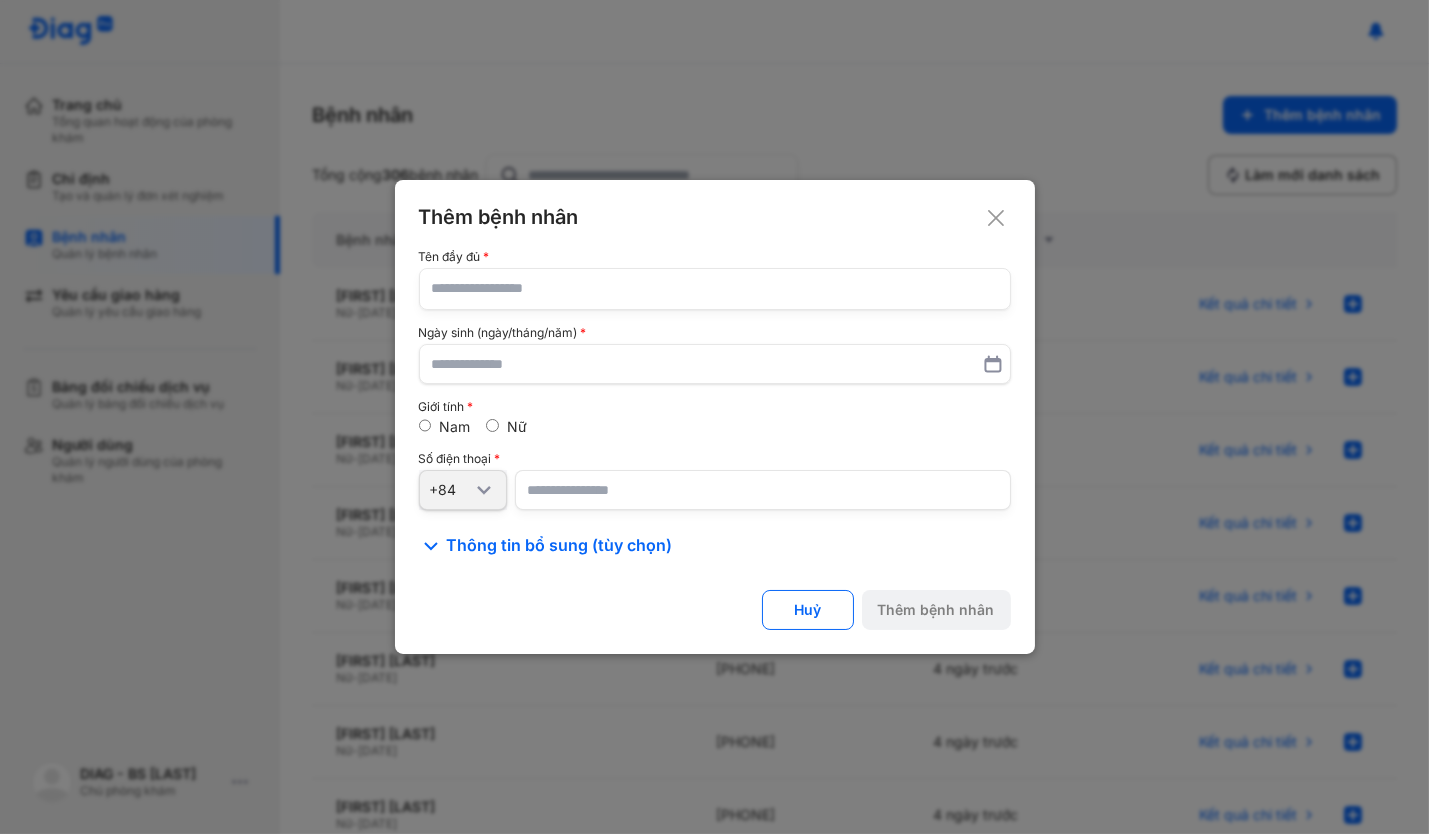 click 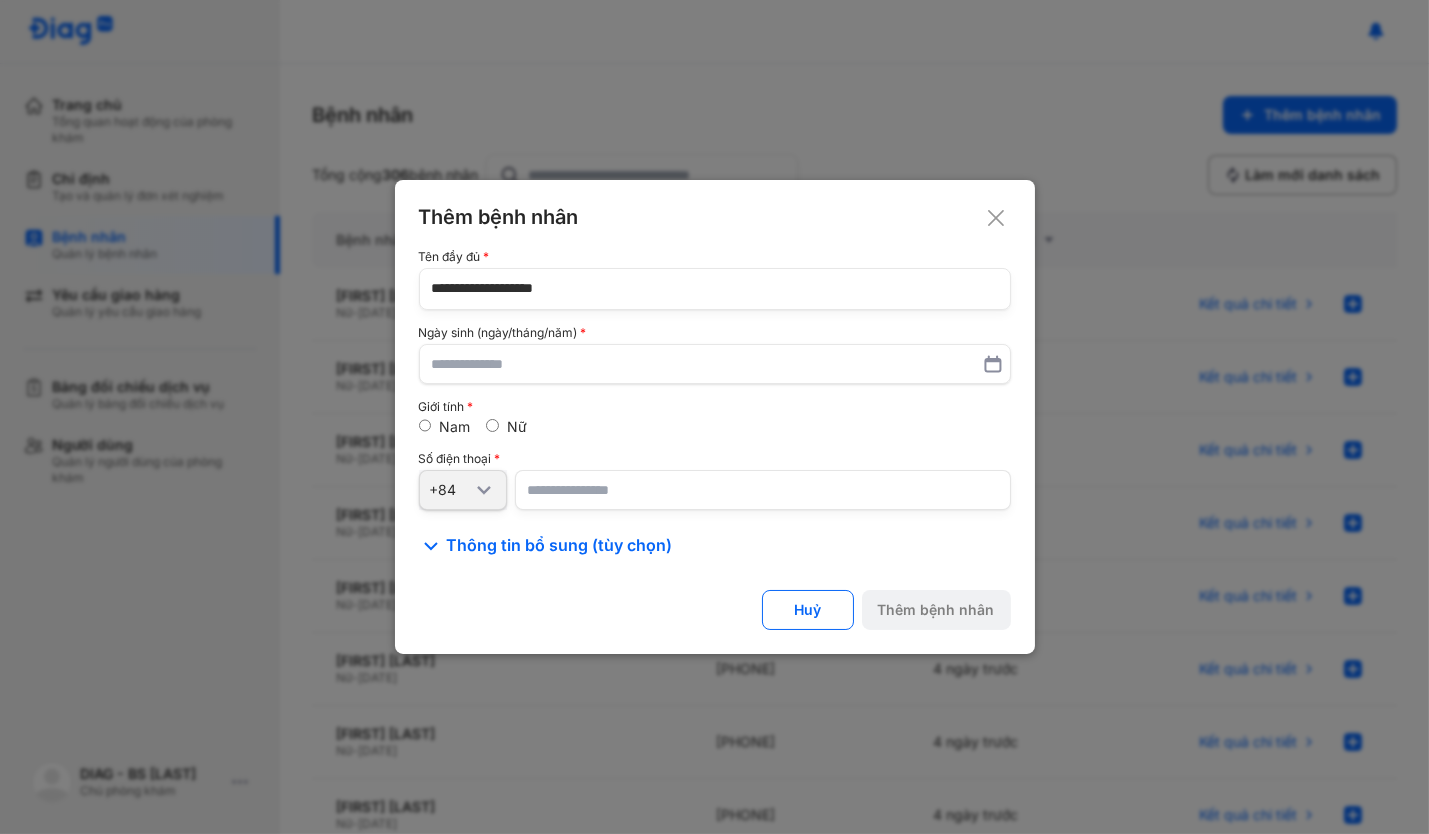 type on "**********" 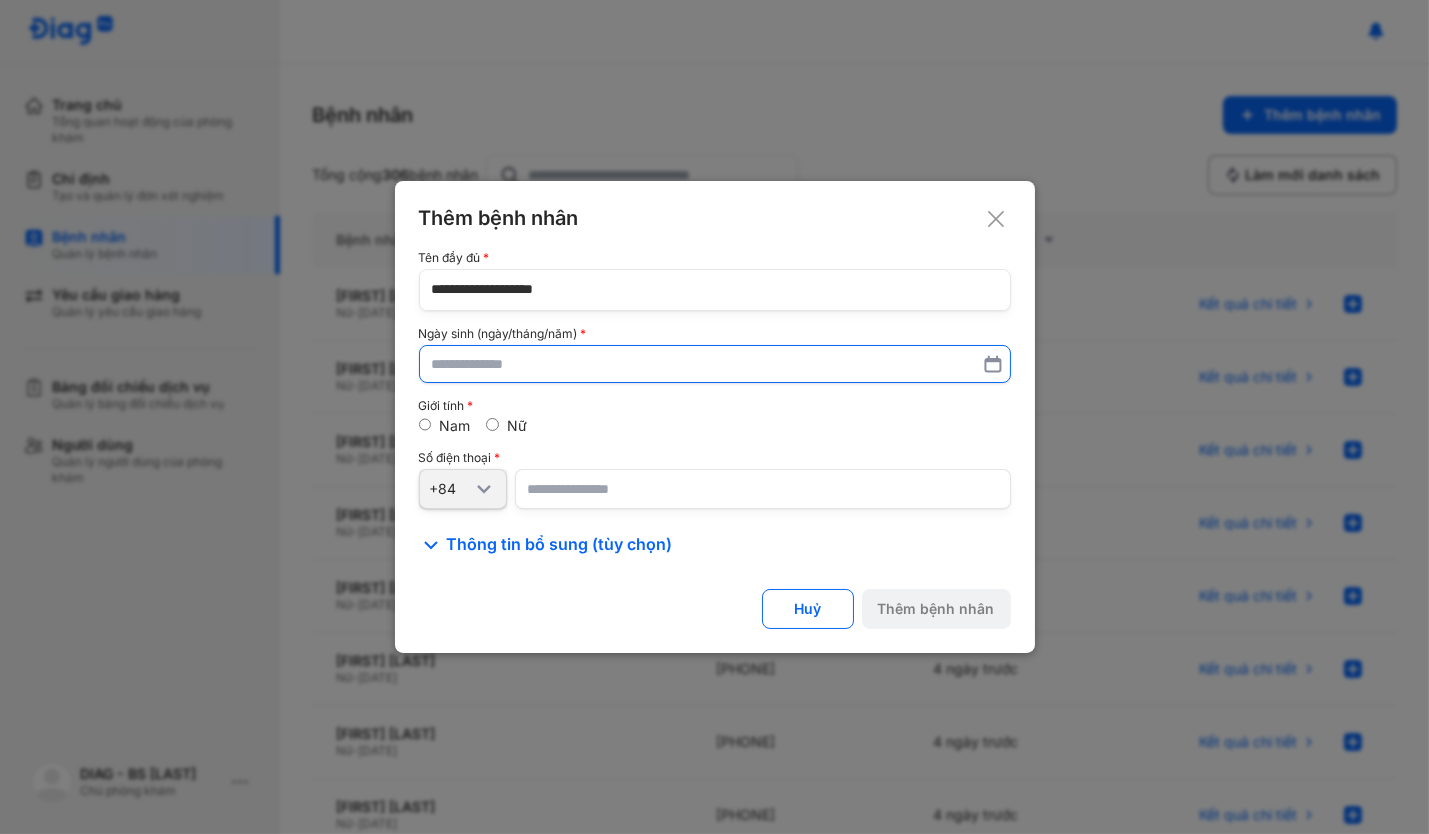click at bounding box center (715, 364) 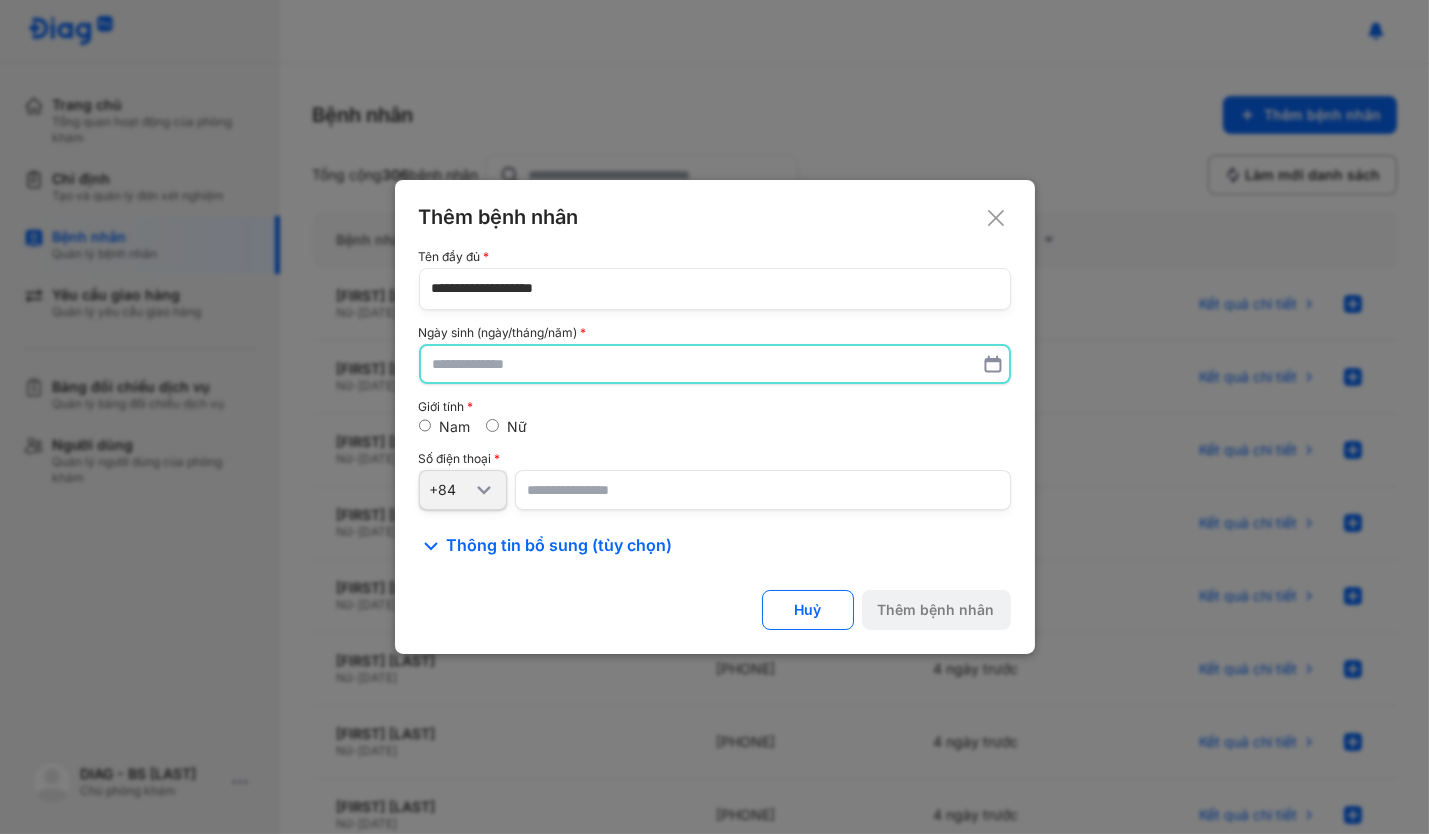 paste on "**********" 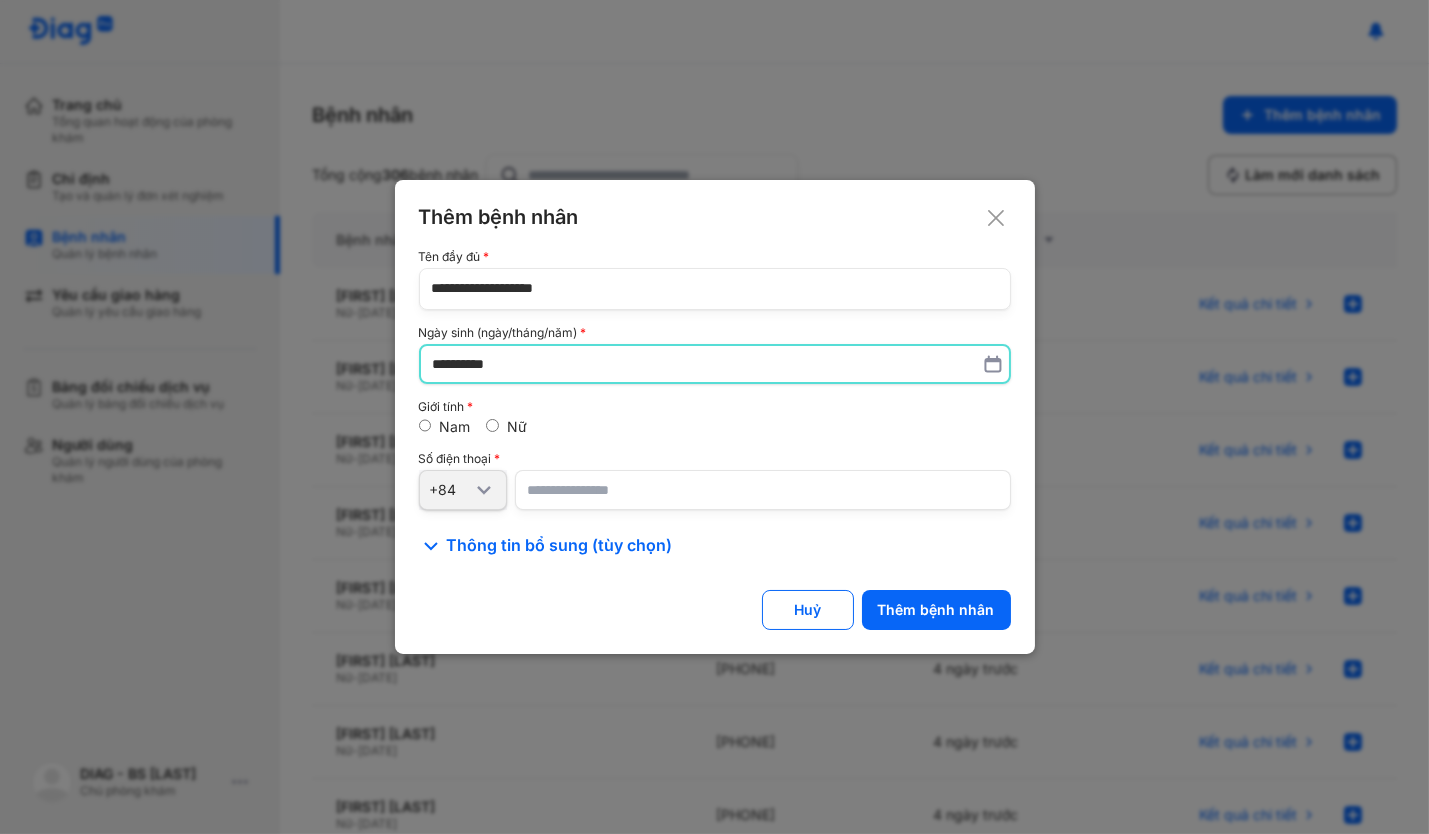 type on "**********" 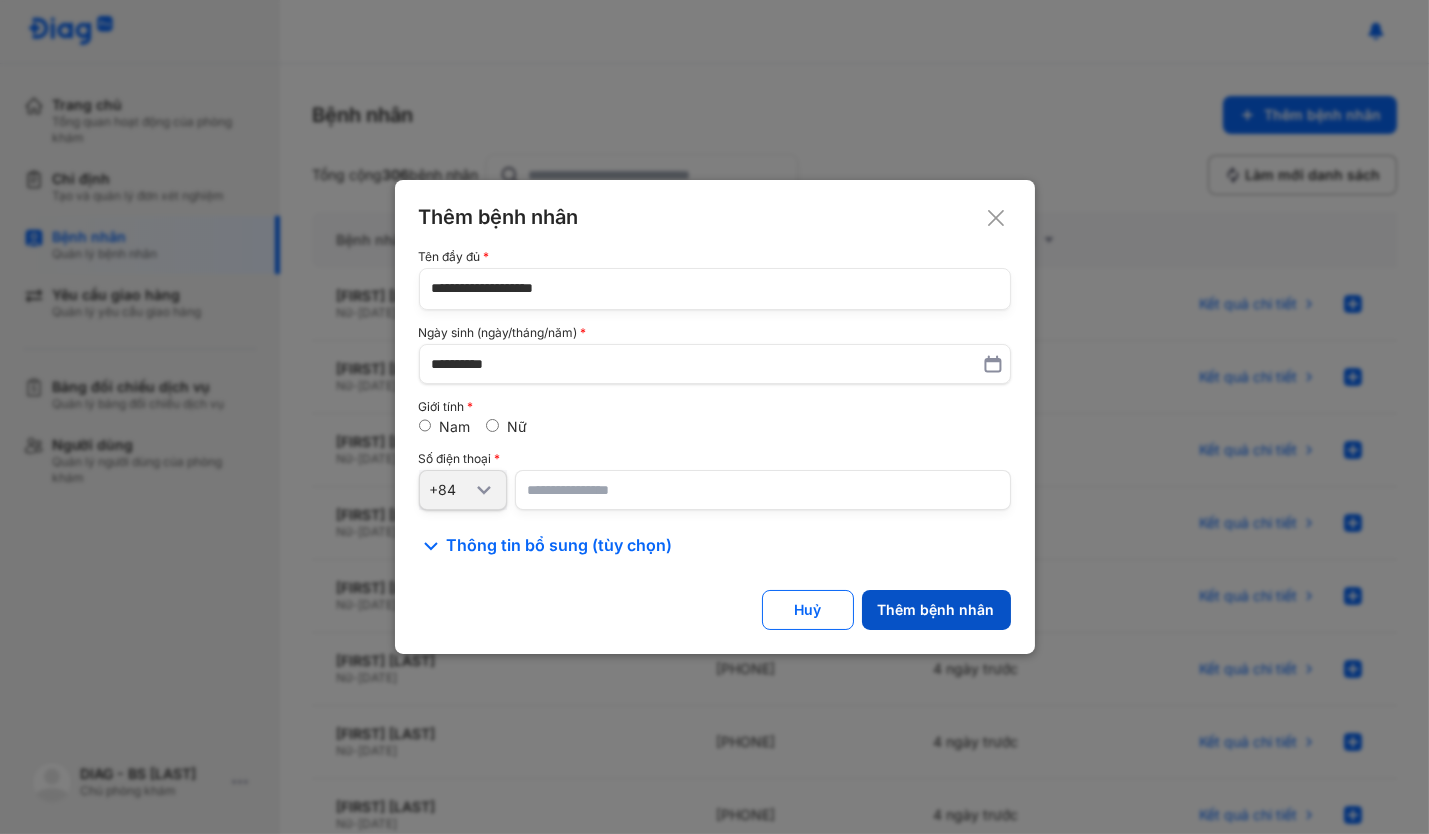 click on "Thêm bệnh nhân" 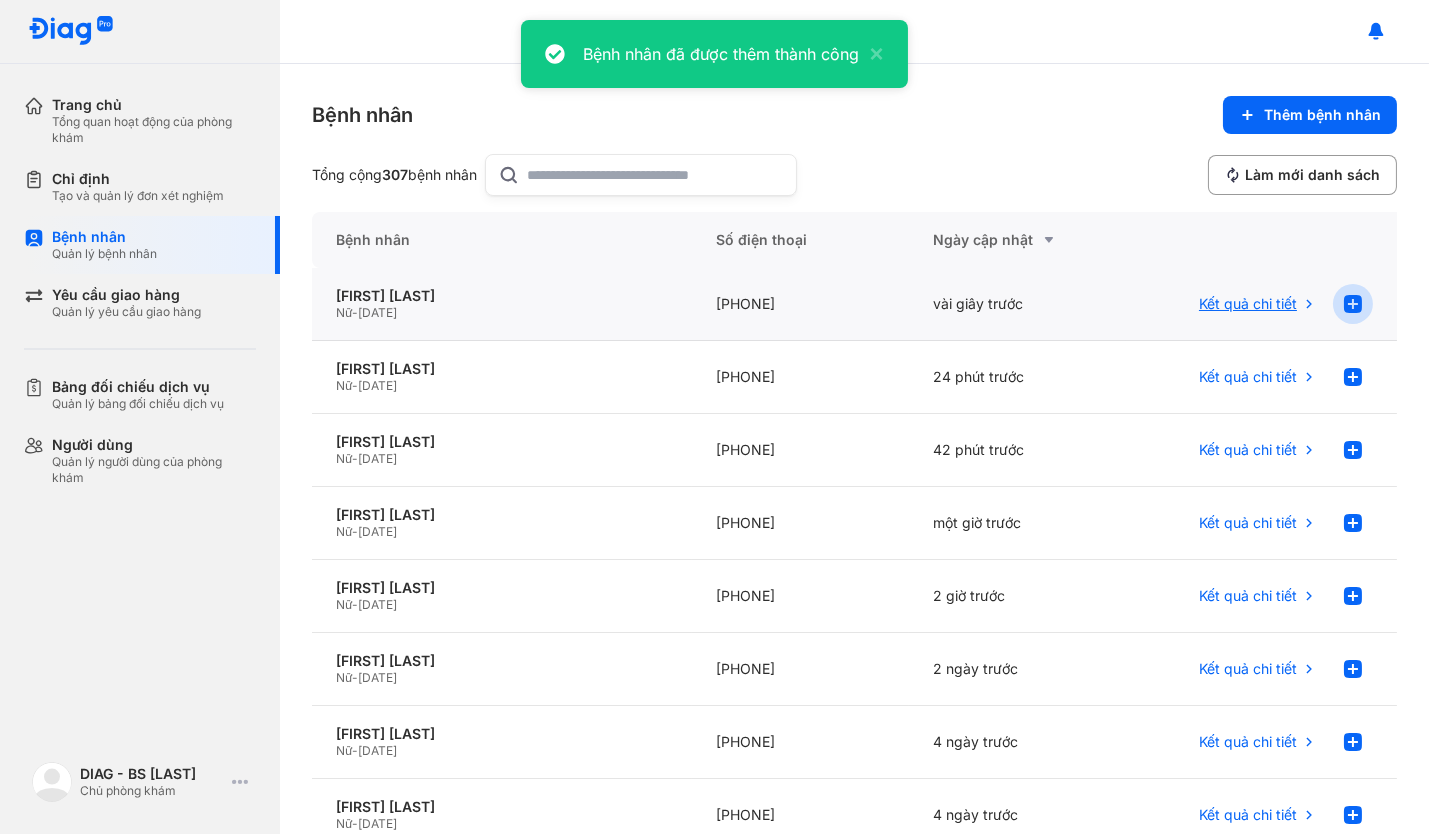 click 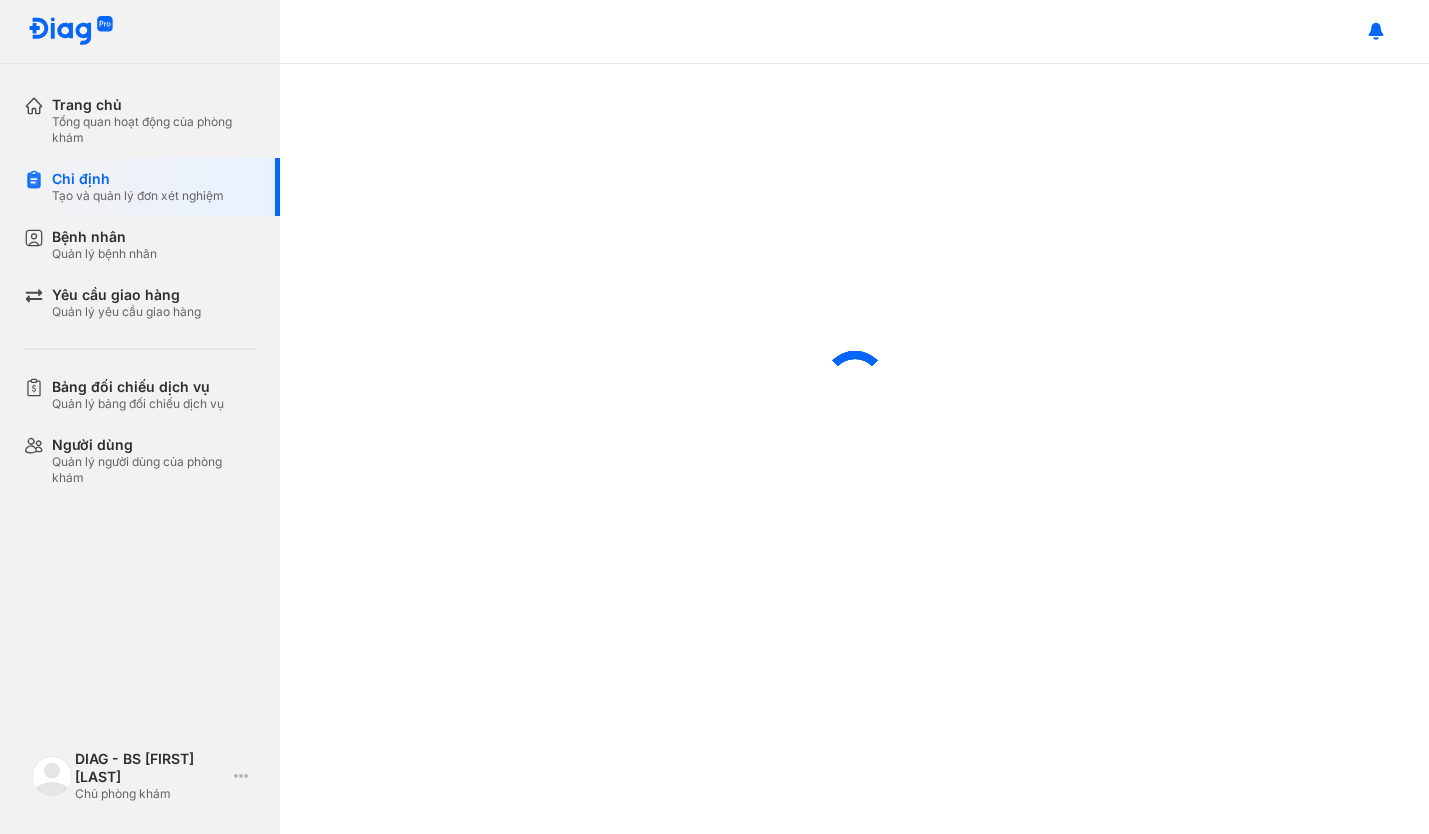 scroll, scrollTop: 0, scrollLeft: 0, axis: both 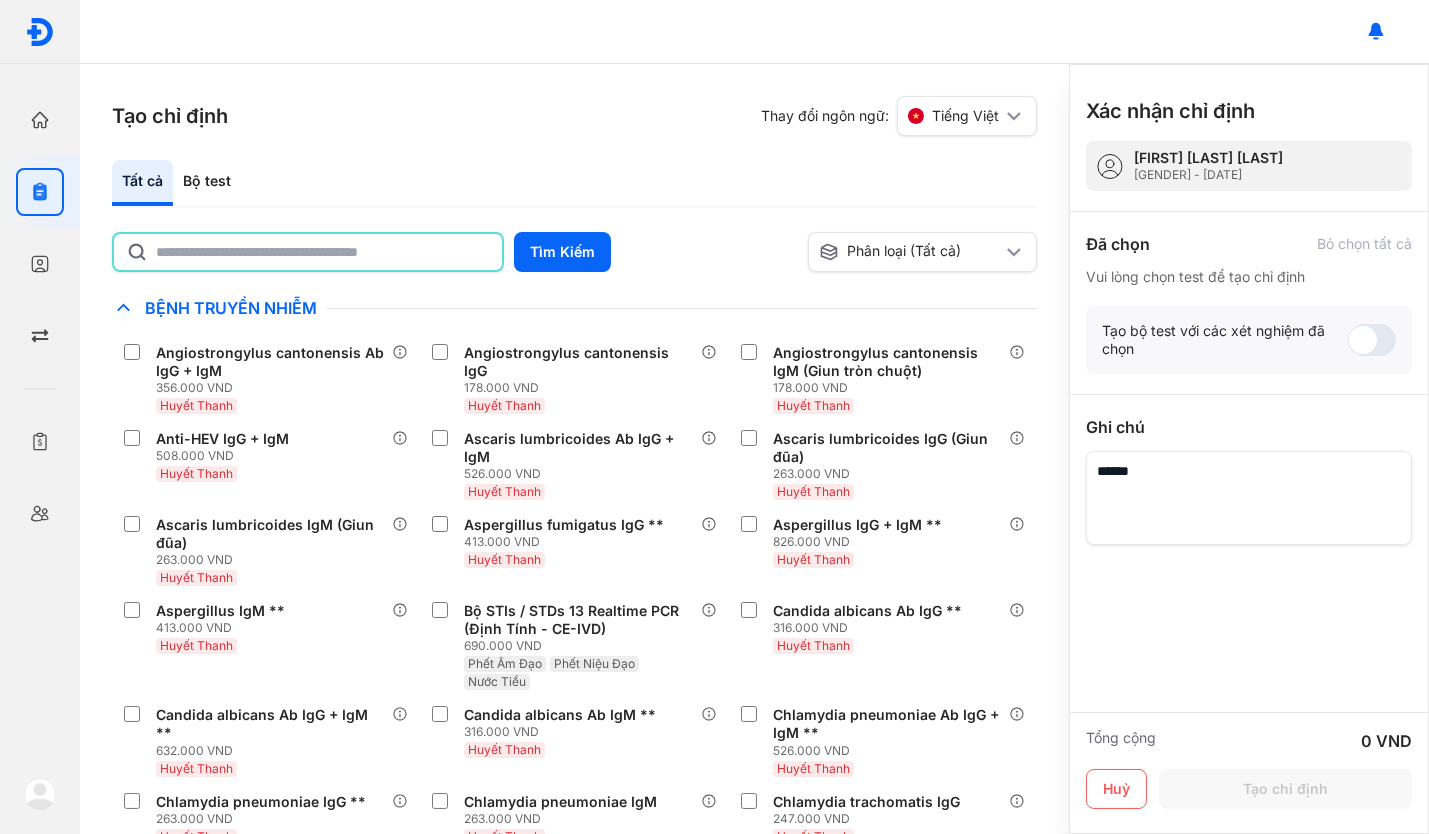 click 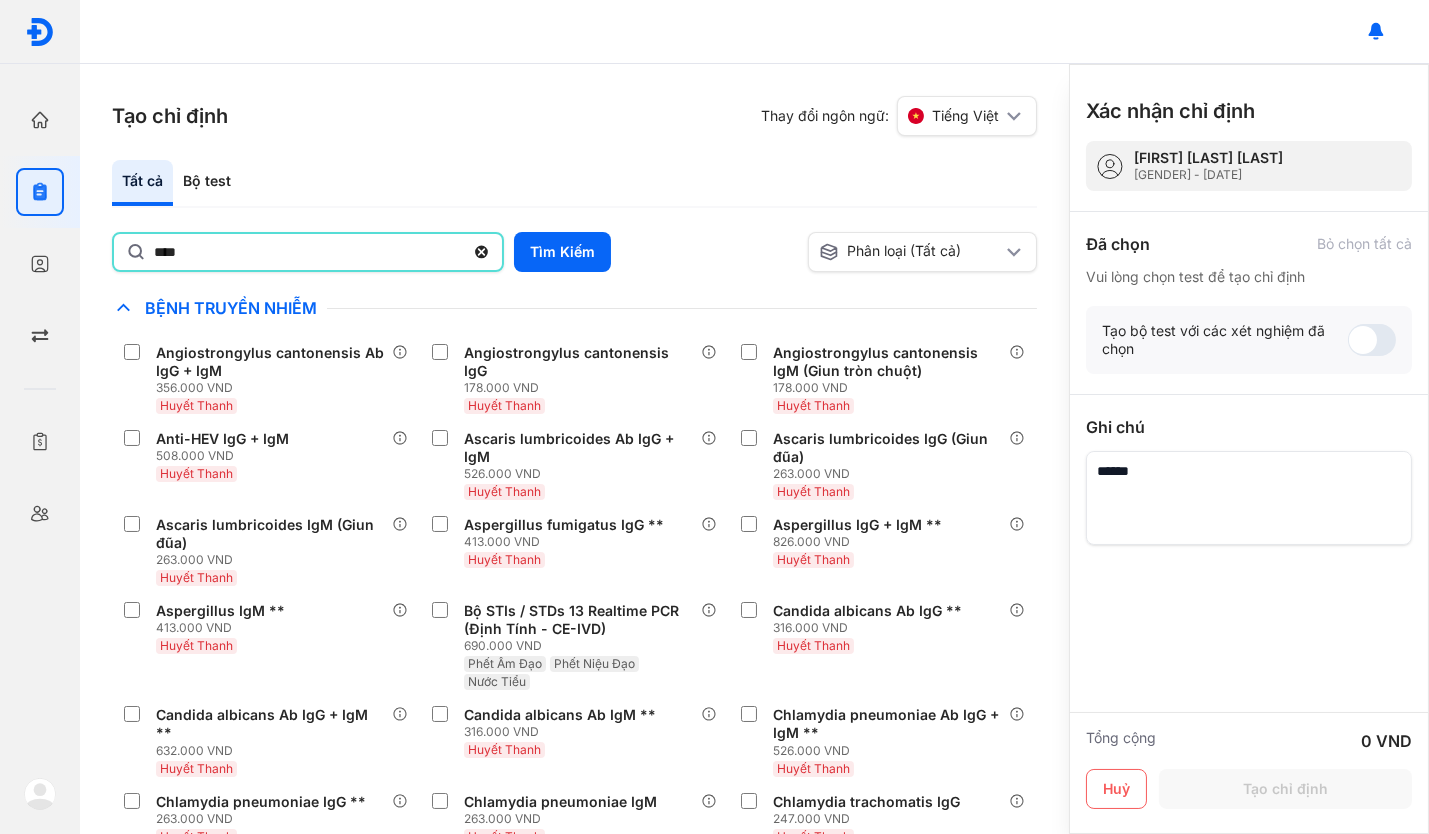 type on "*********" 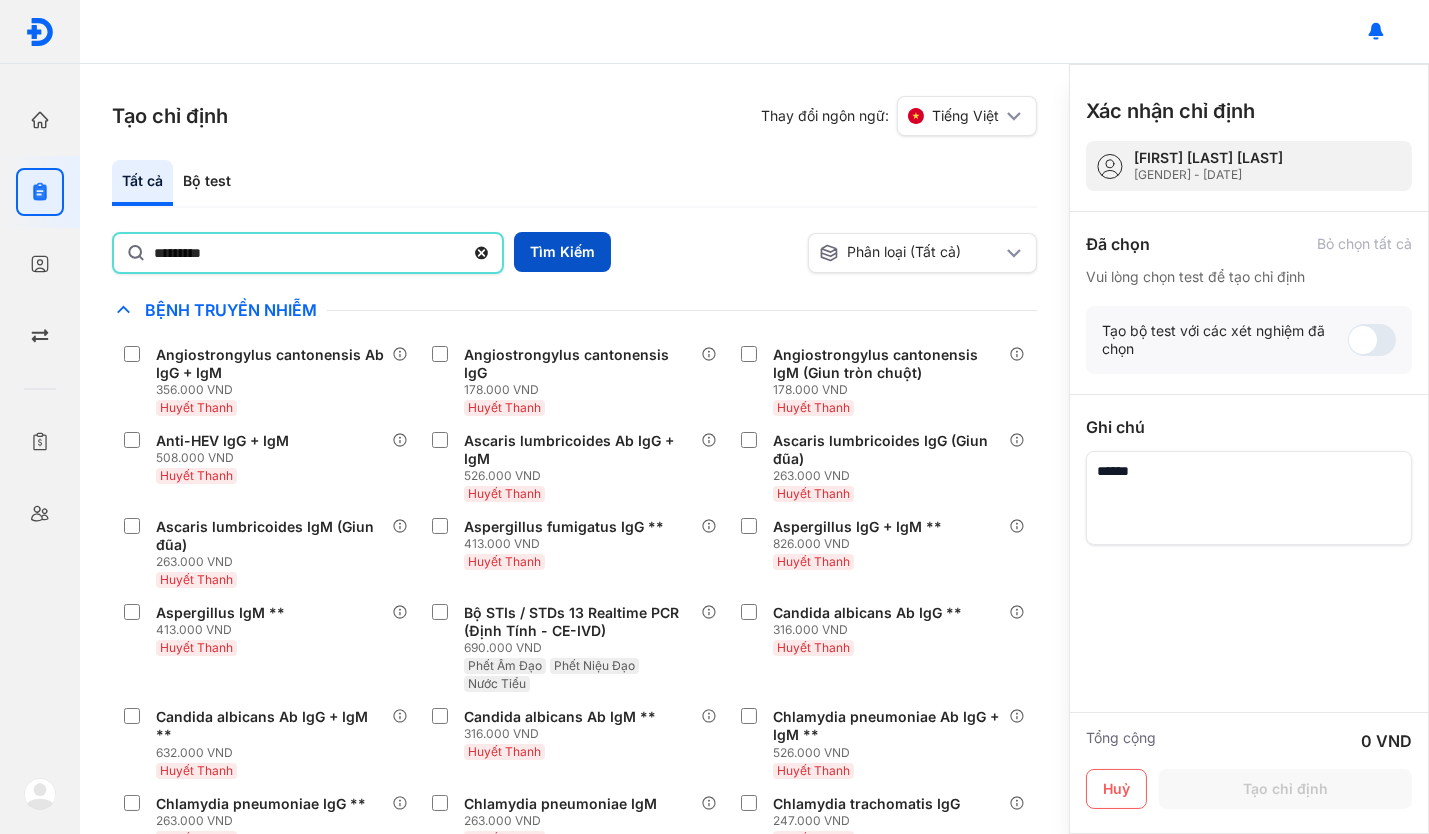 click on "Tìm Kiếm" at bounding box center [562, 252] 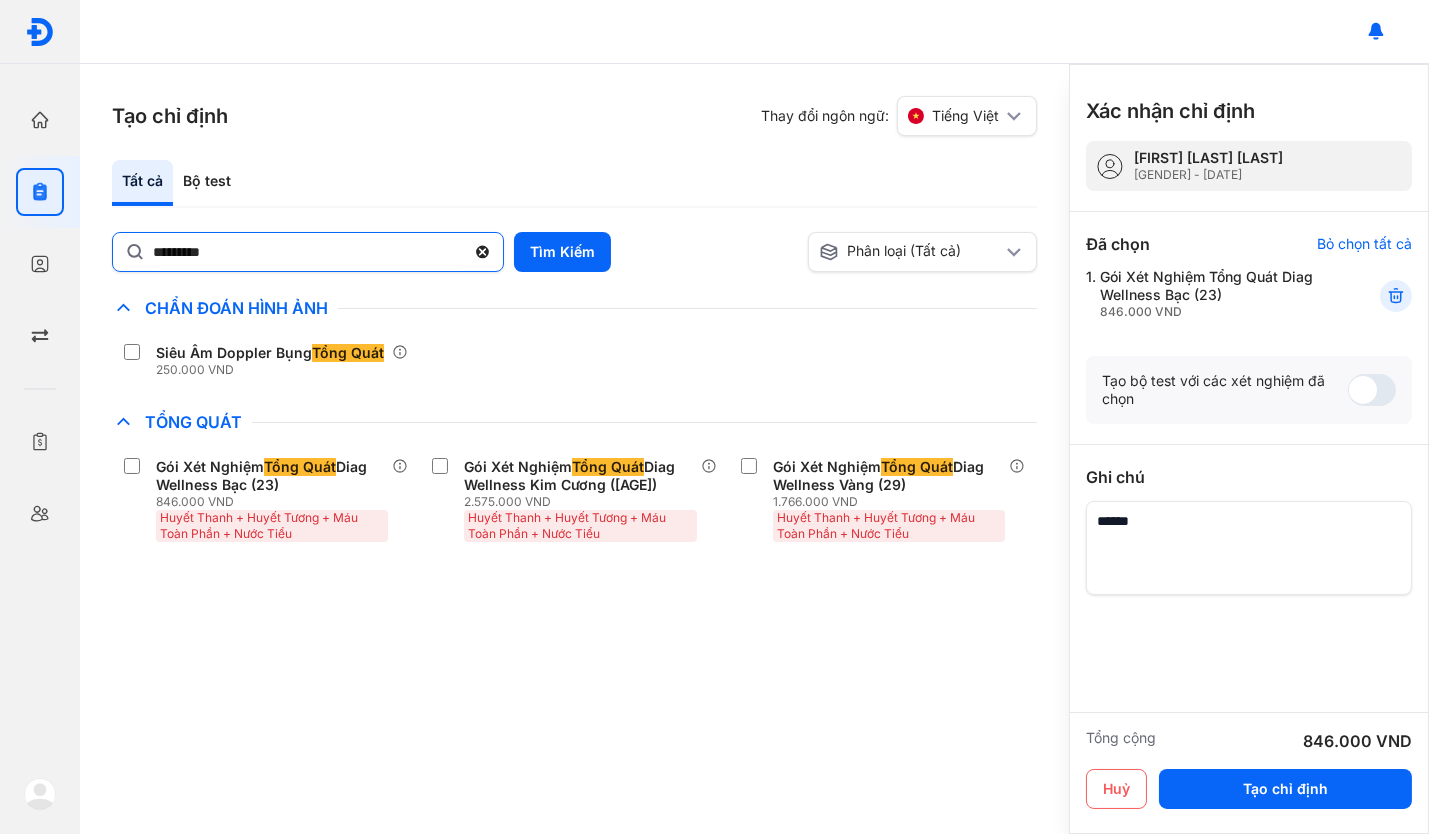 click 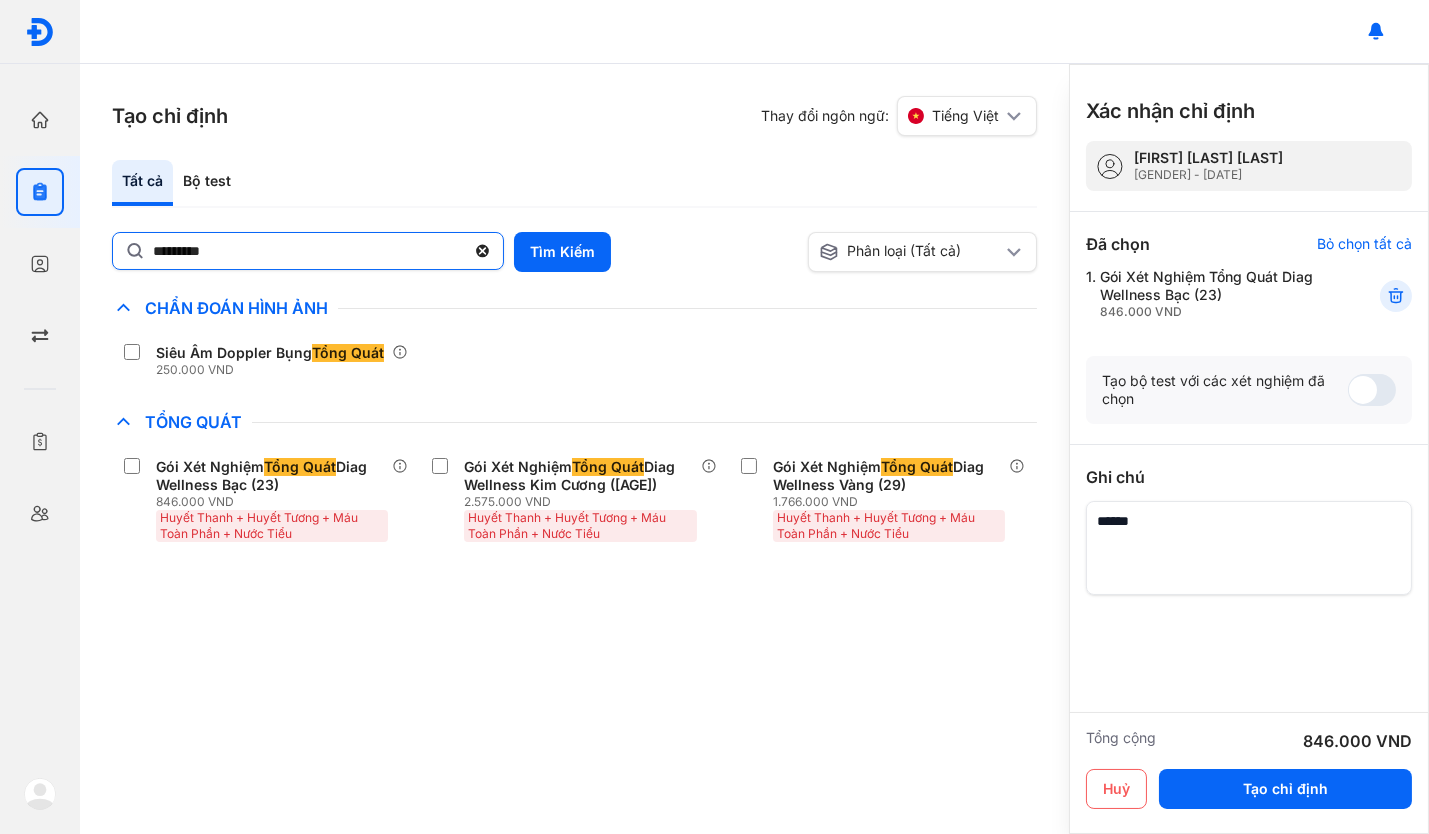 click on "*********" 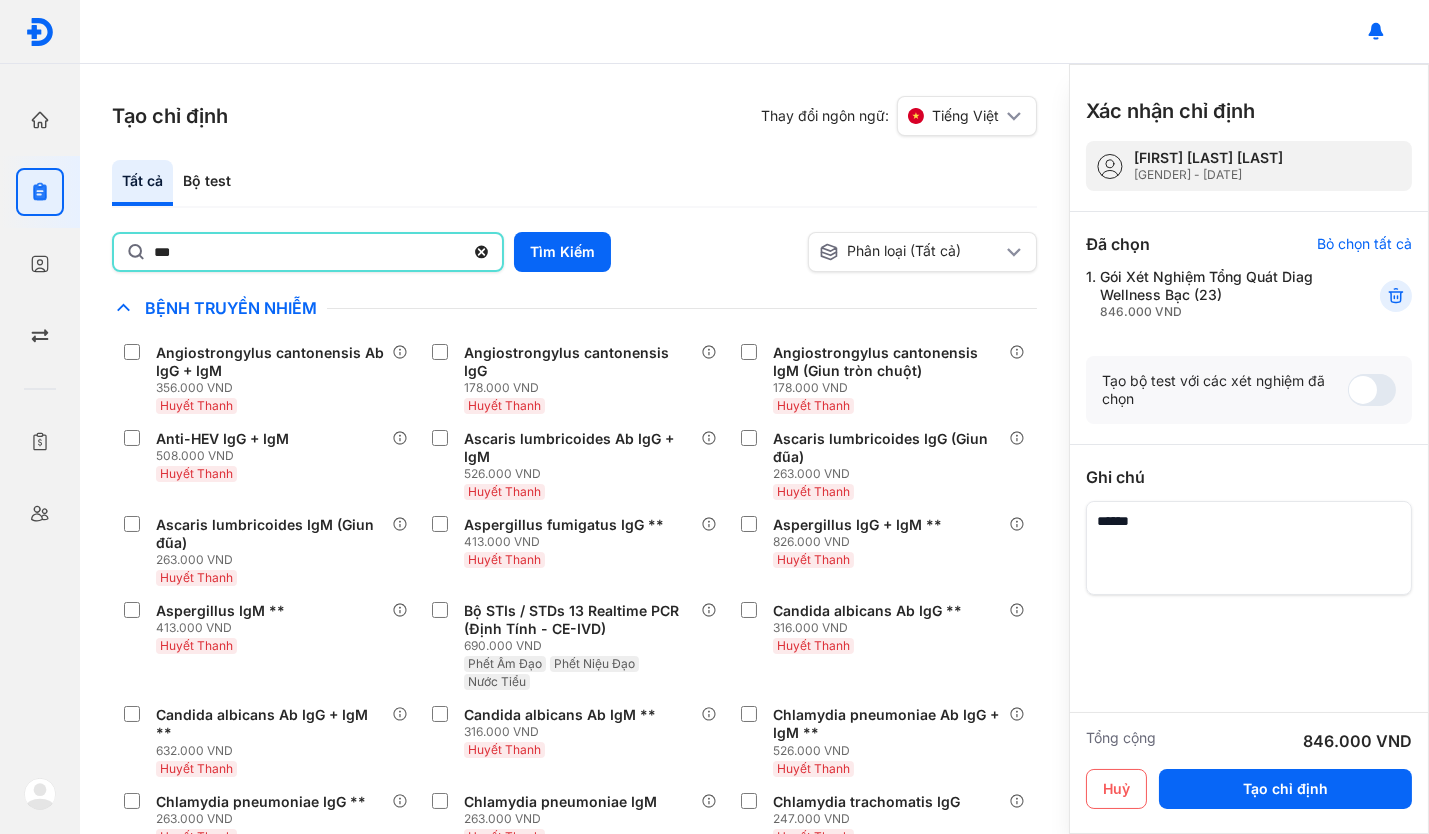 type on "********" 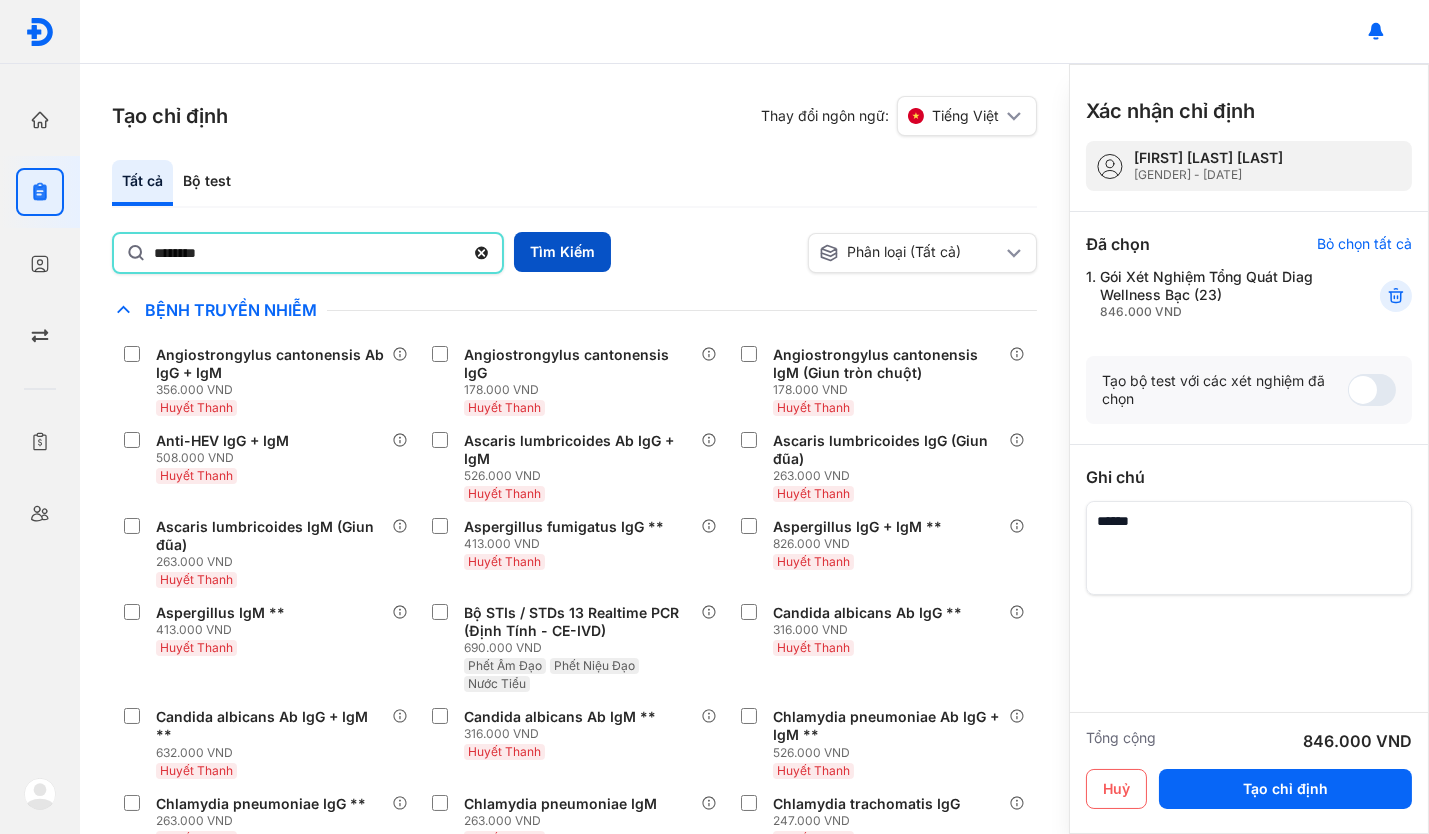 click on "Tìm Kiếm" at bounding box center (562, 252) 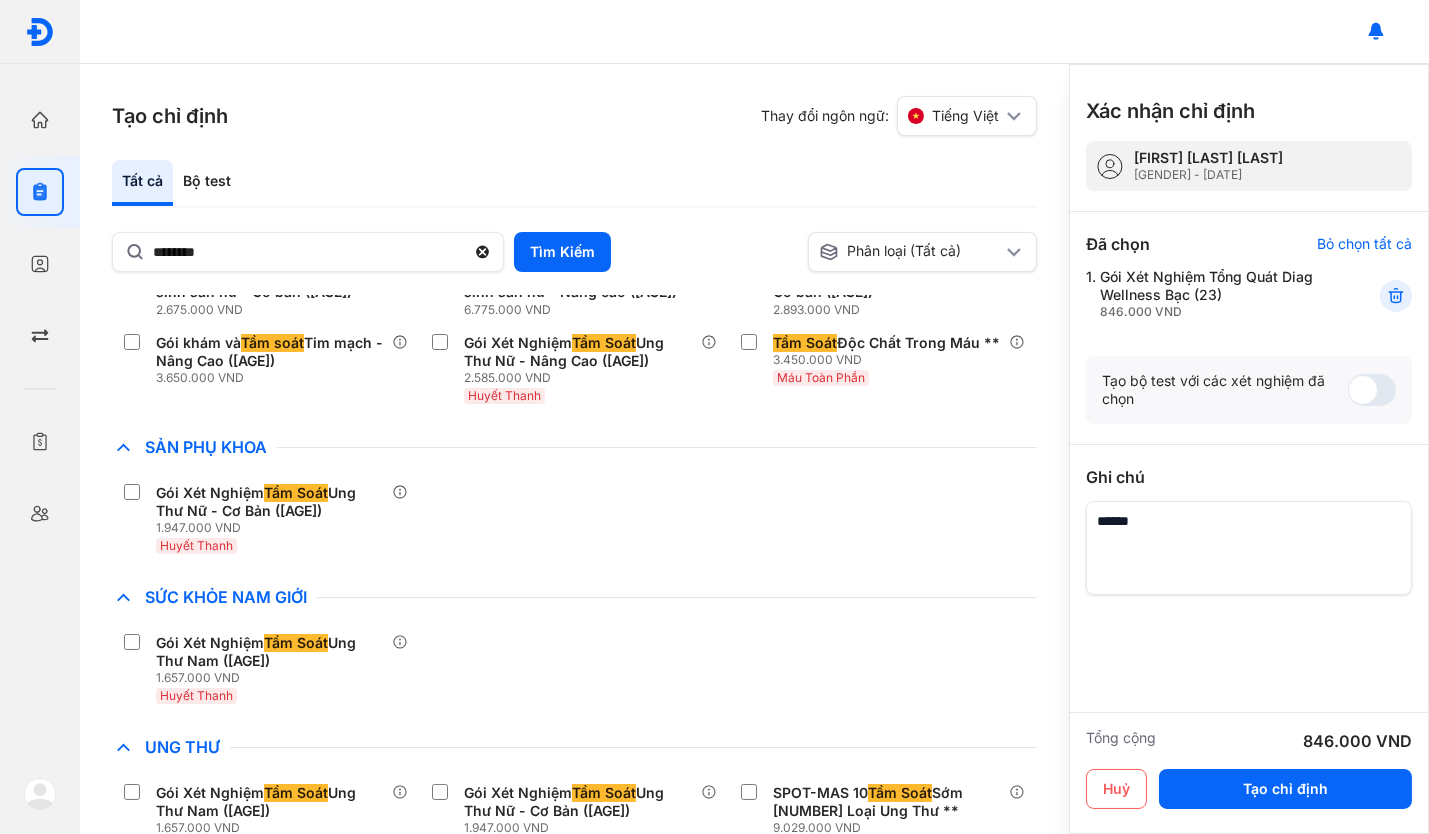 scroll, scrollTop: 363, scrollLeft: 0, axis: vertical 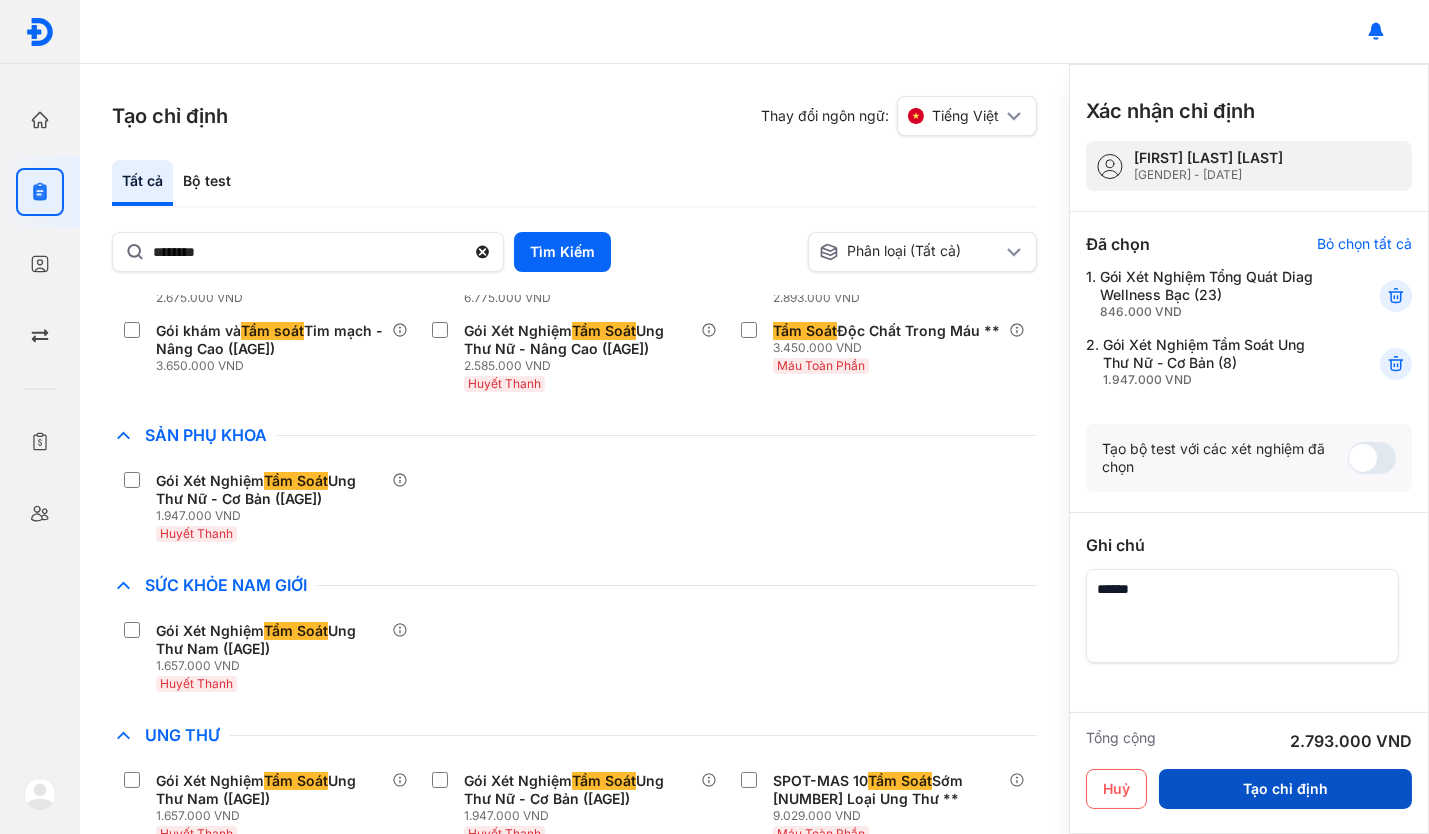 click on "Tạo chỉ định" at bounding box center [1285, 789] 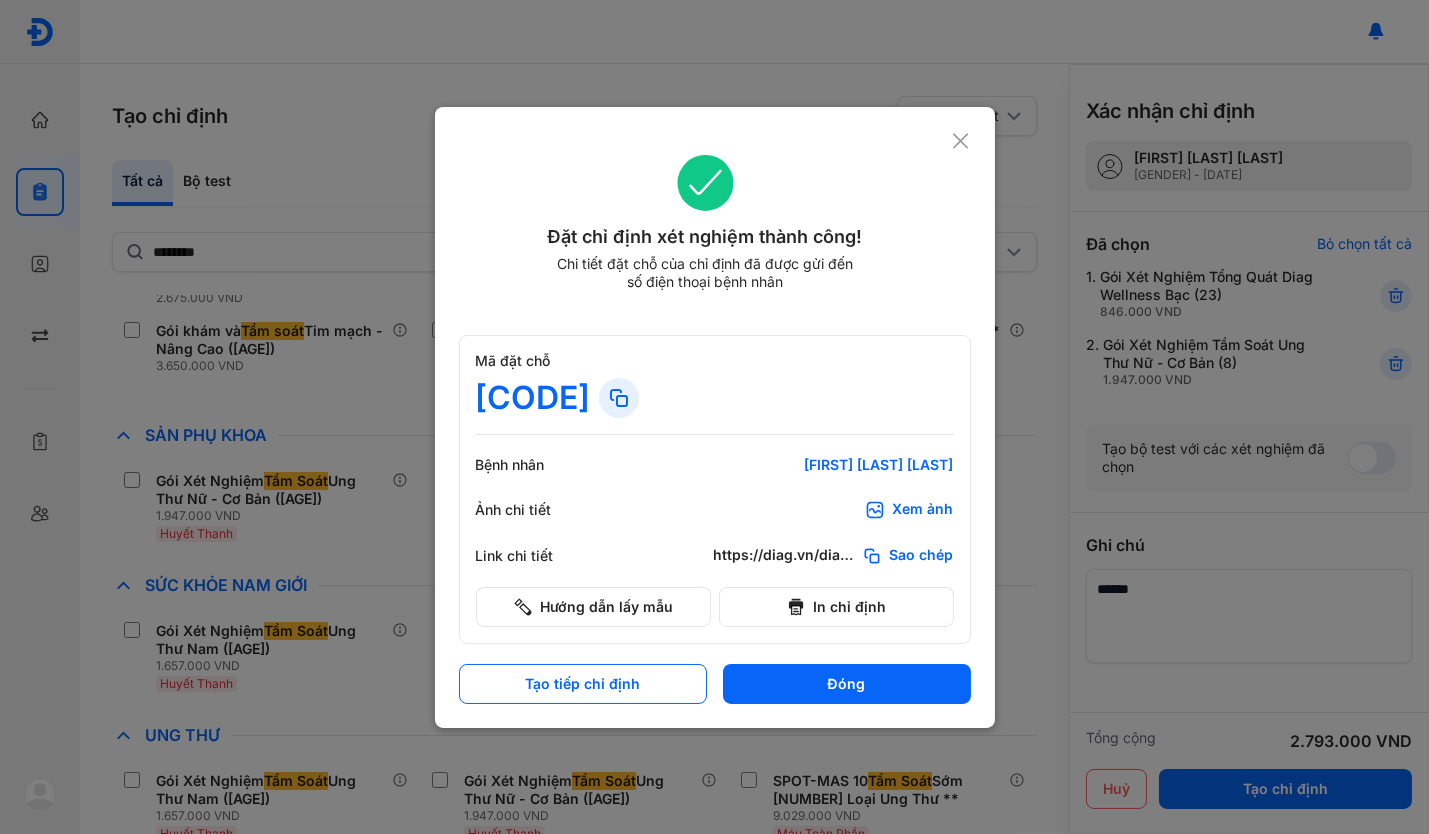 click 